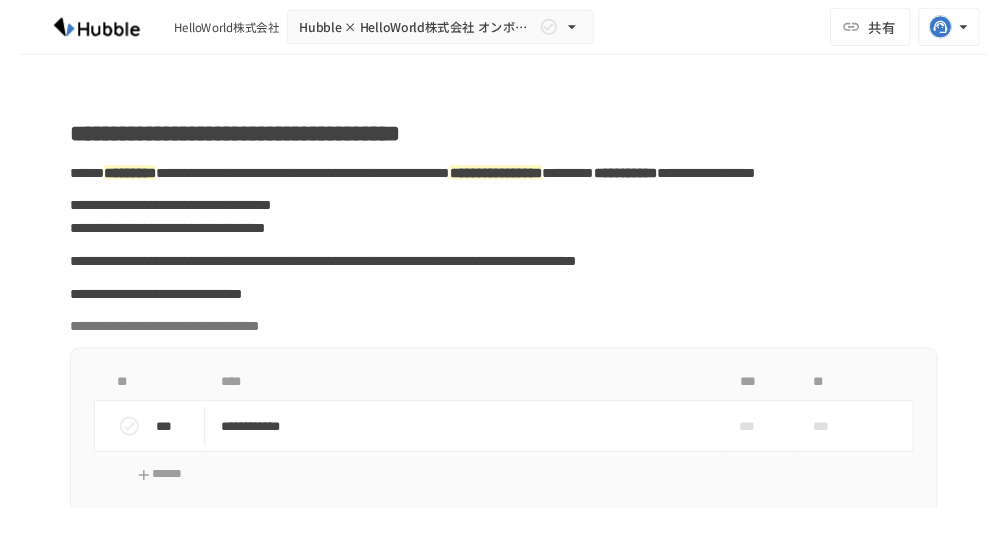 scroll, scrollTop: 0, scrollLeft: 0, axis: both 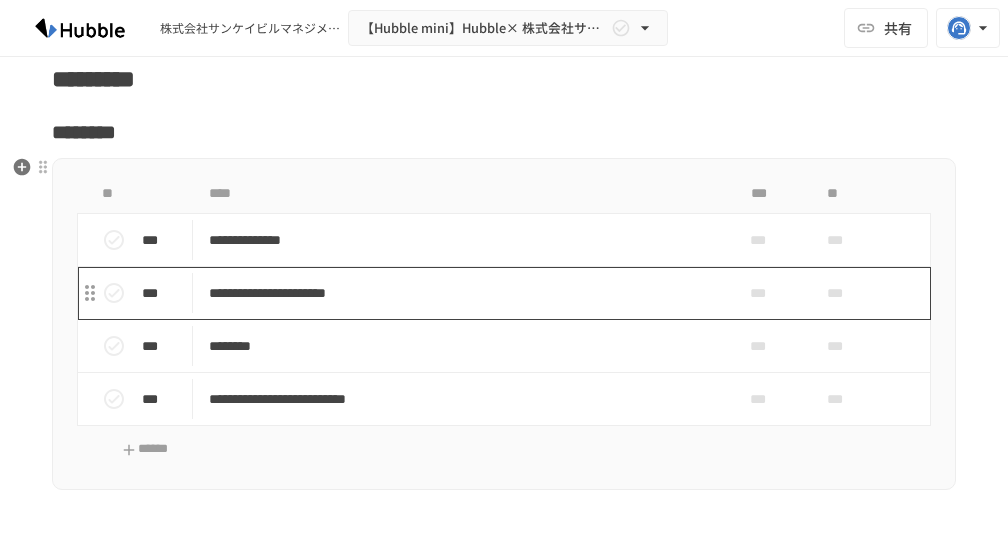 click on "**********" at bounding box center (462, 293) 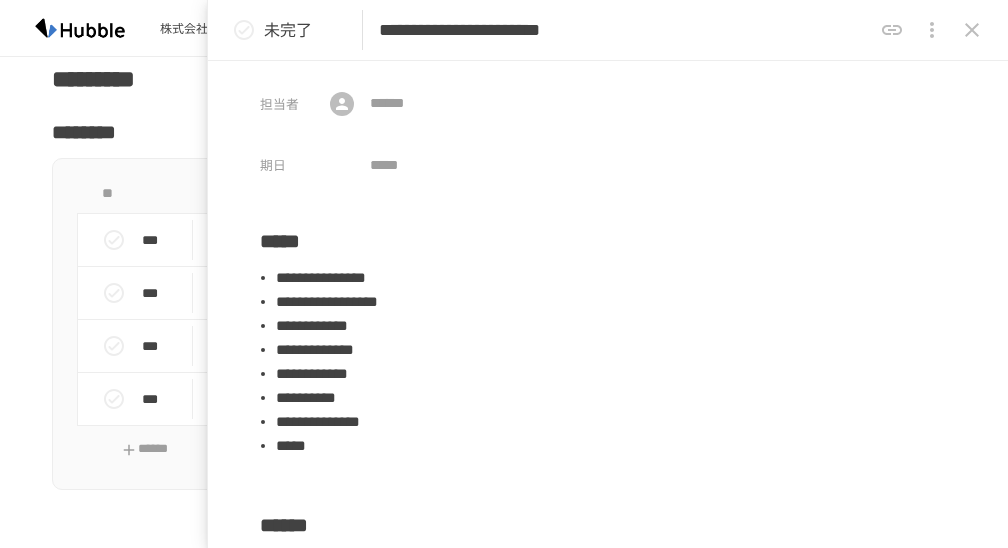 click 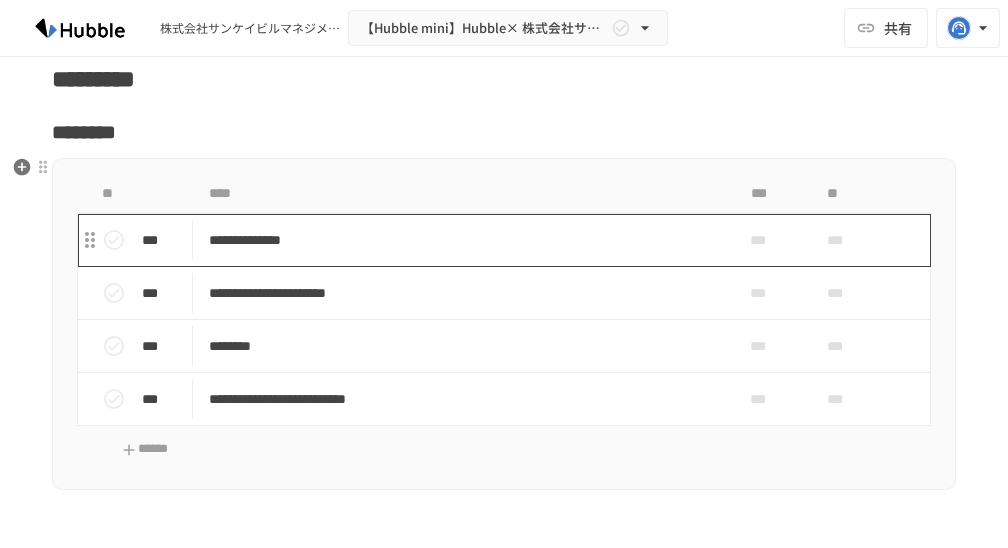 click on "**********" at bounding box center [462, 240] 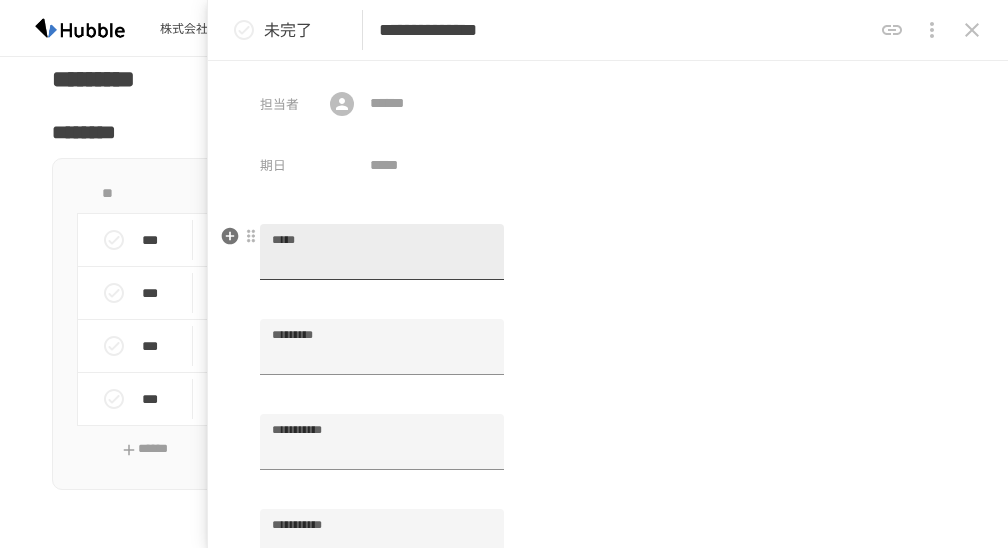 click on "*****" at bounding box center [382, 252] 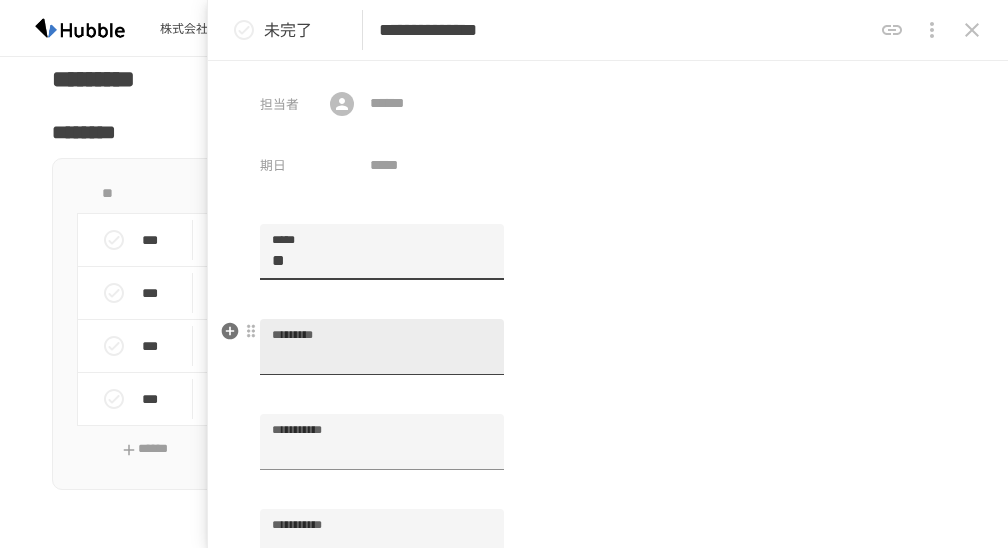 type on "**" 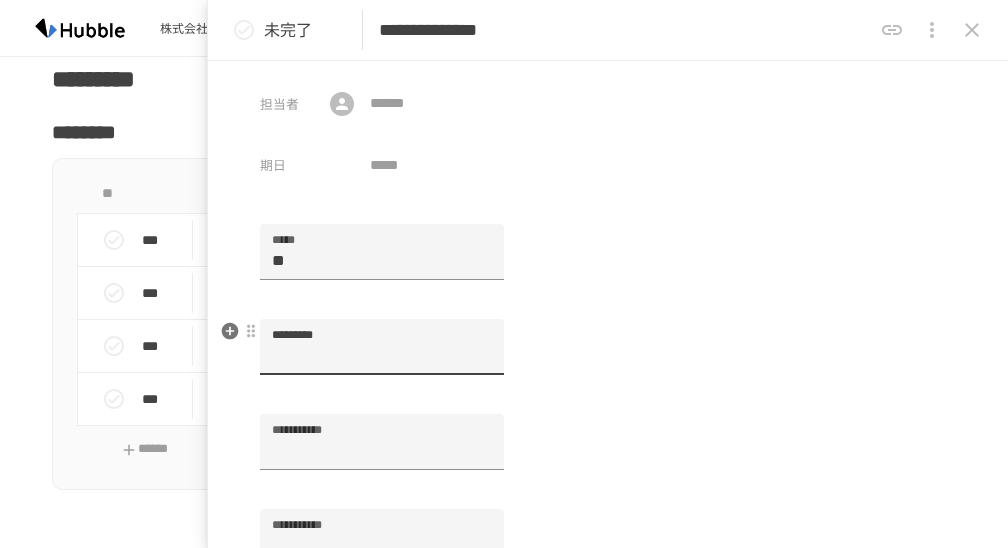 click on "*********" at bounding box center (382, 347) 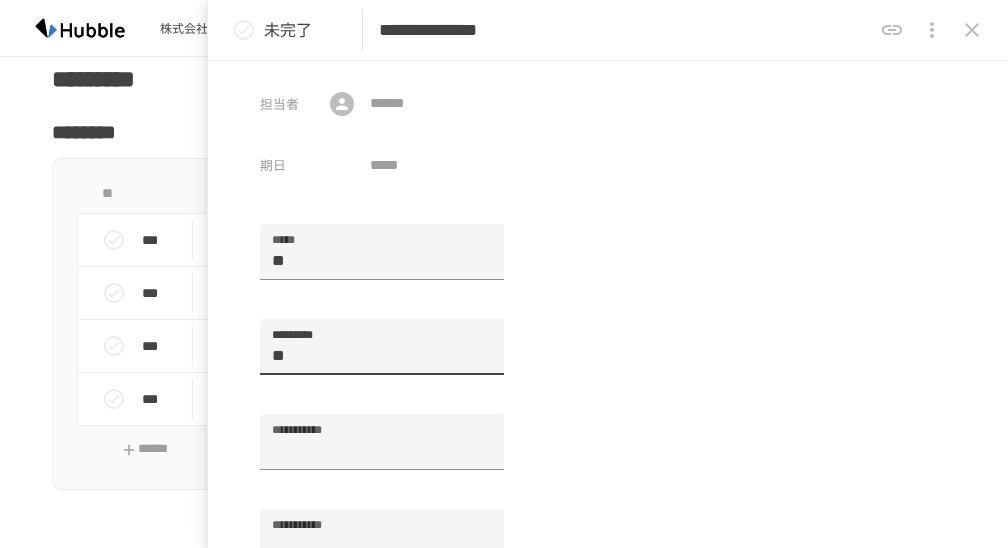 type on "**" 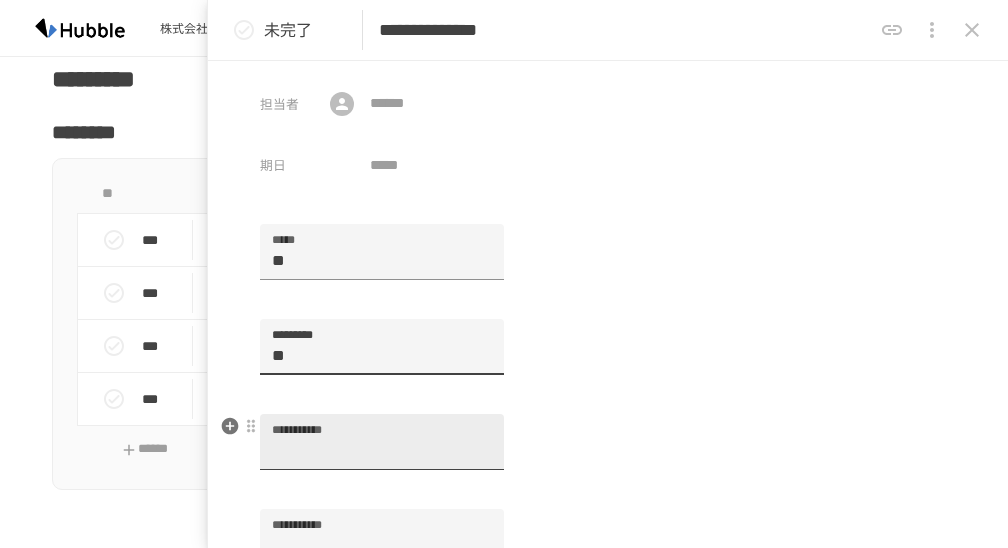 click on "**********" at bounding box center [382, 442] 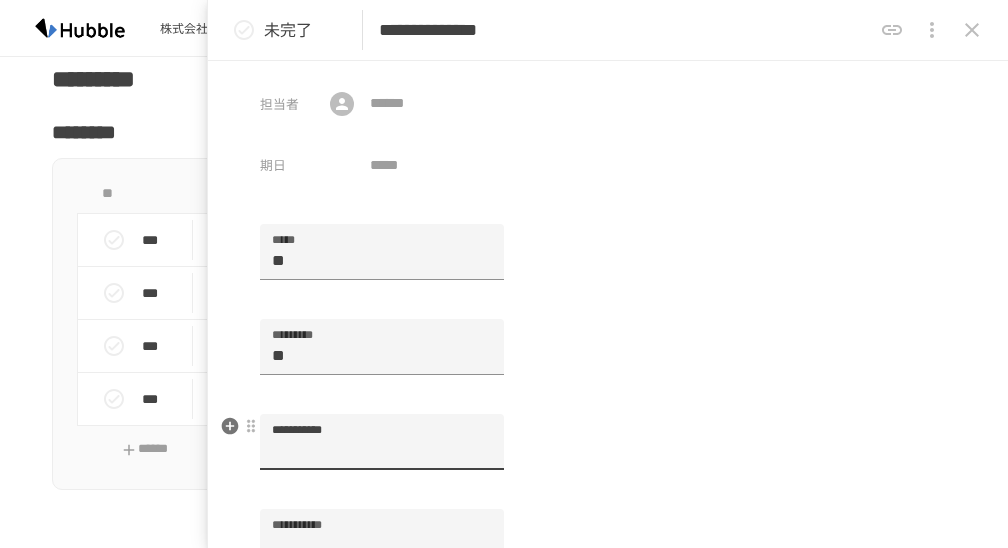 paste on "****" 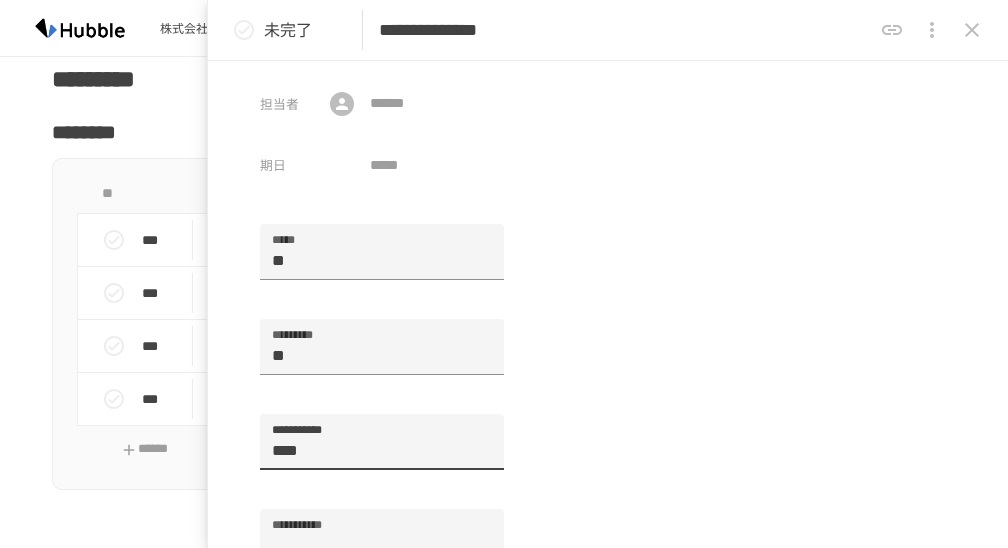 type on "****" 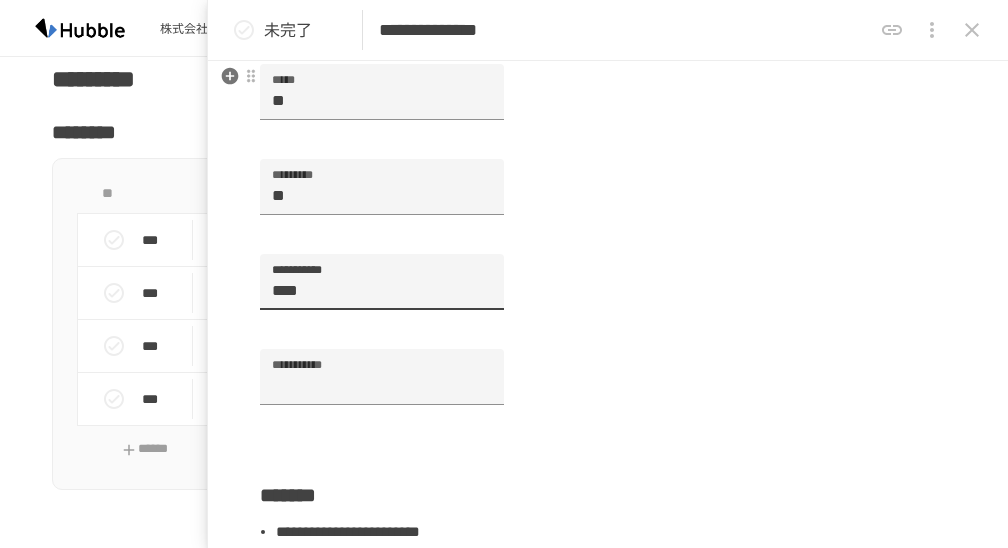 scroll, scrollTop: 170, scrollLeft: 0, axis: vertical 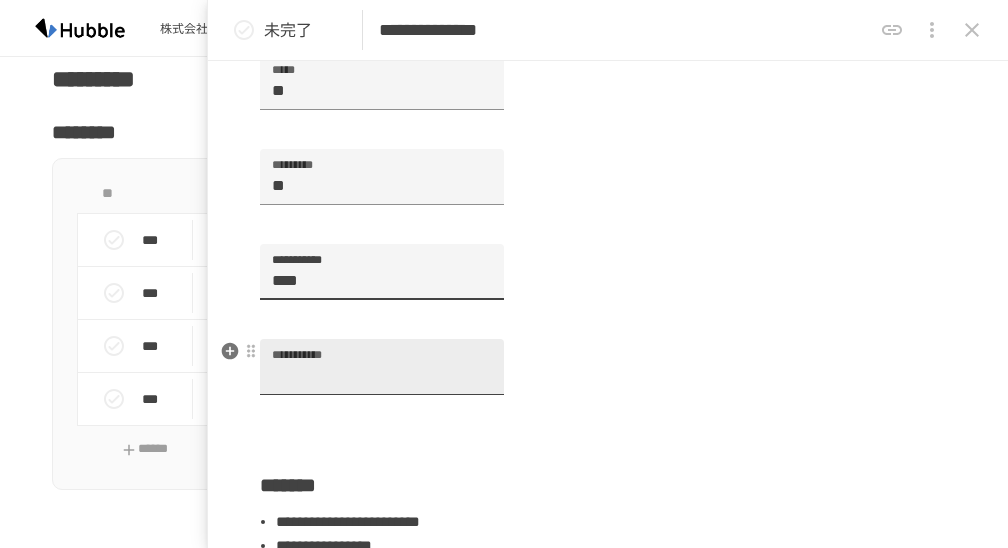 click on "**********" at bounding box center [382, 367] 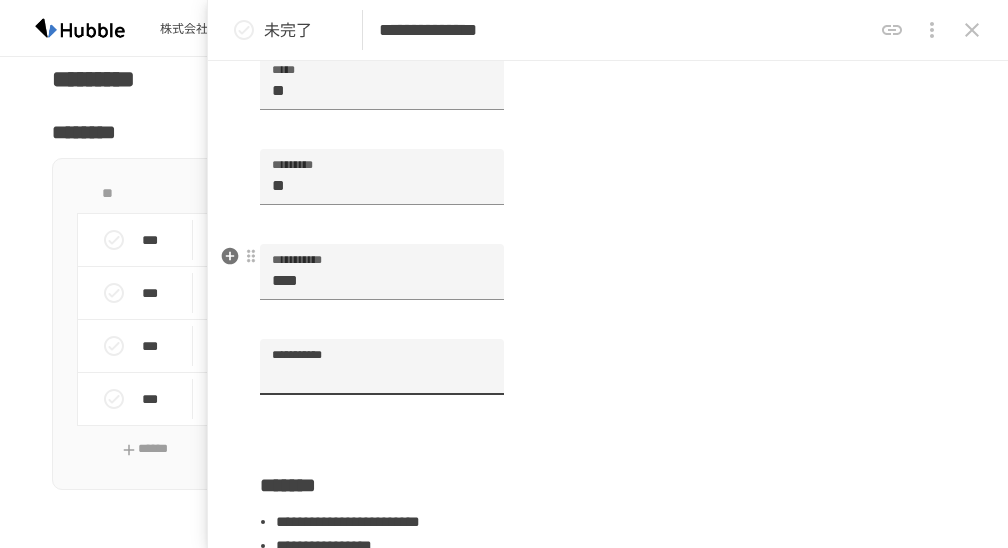 scroll, scrollTop: 387, scrollLeft: 0, axis: vertical 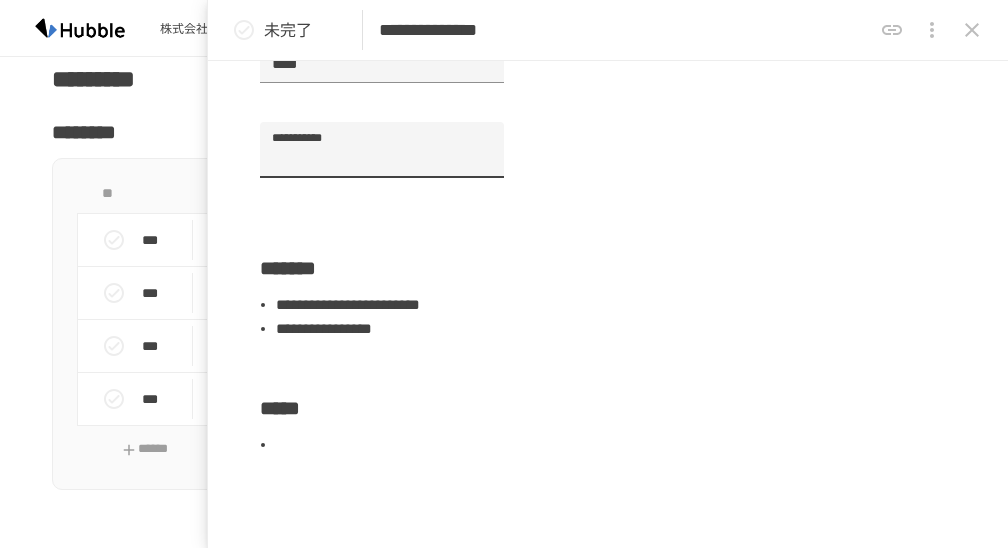 click 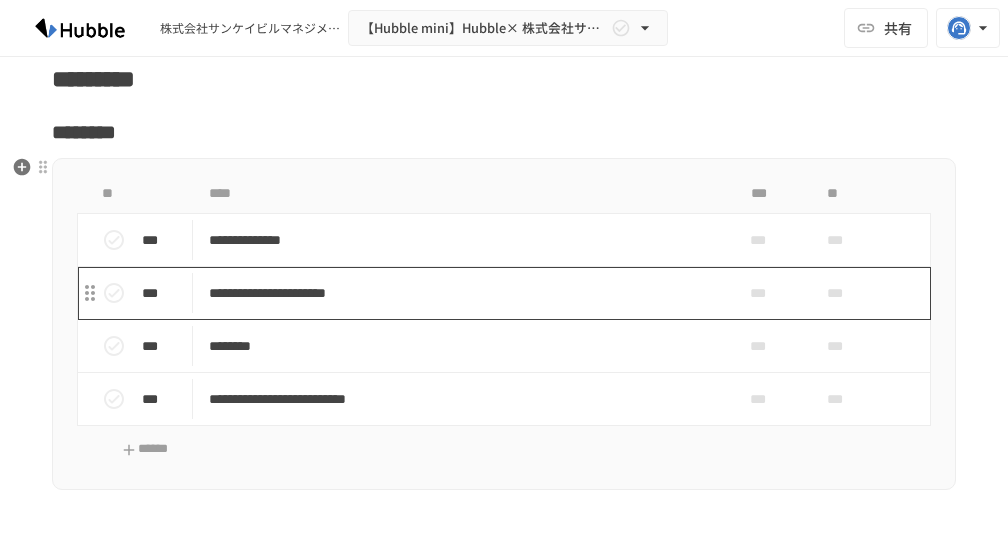 click on "**********" at bounding box center (462, 293) 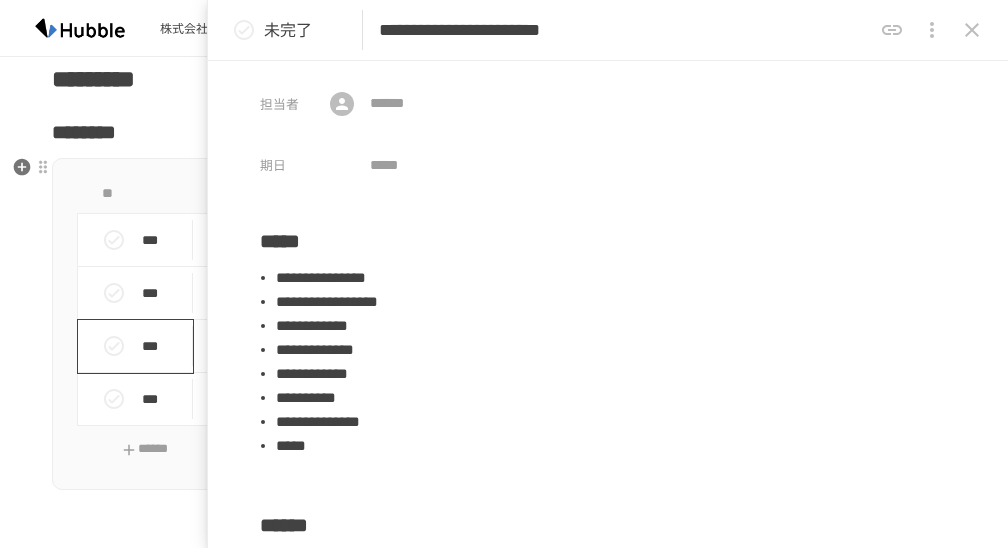 click on "***" at bounding box center [163, 346] 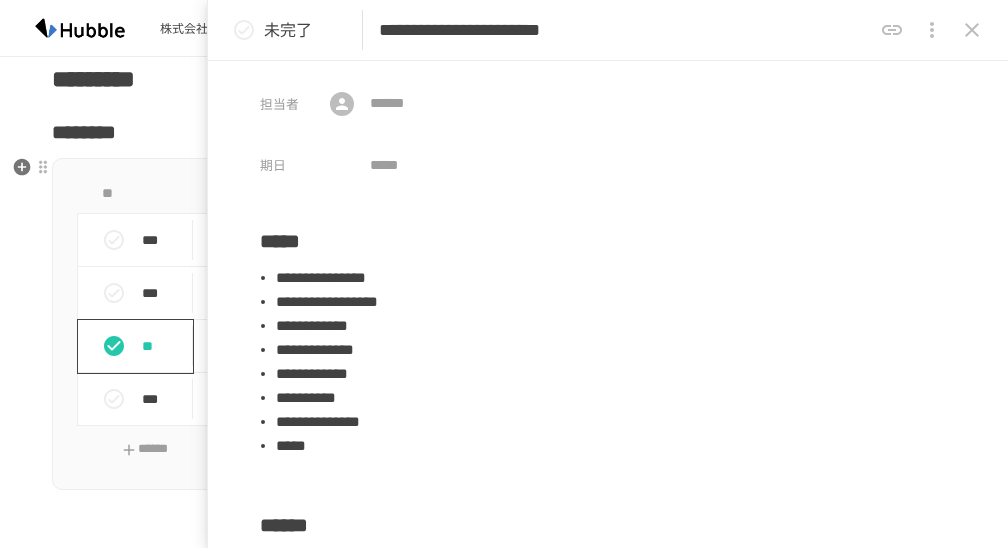 click on "**" at bounding box center [163, 346] 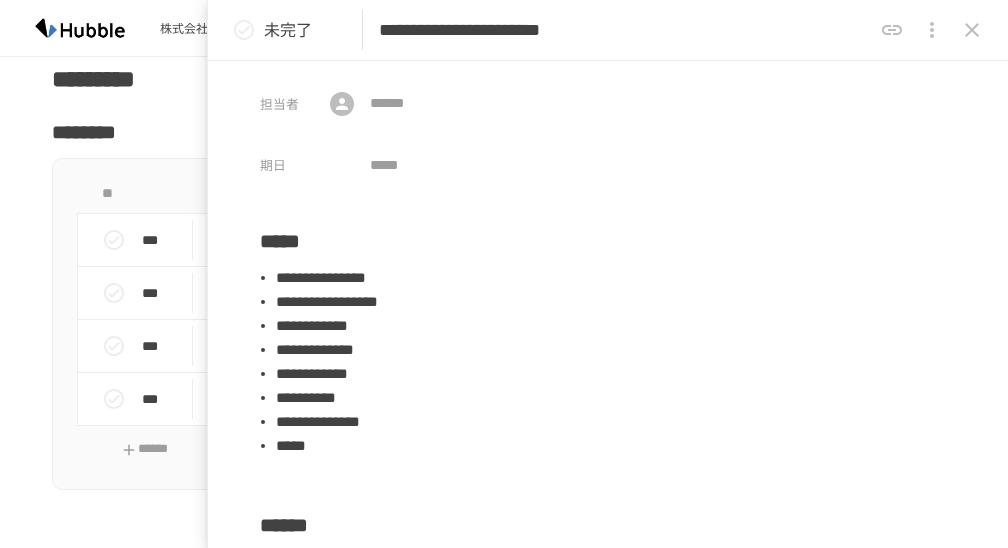 click 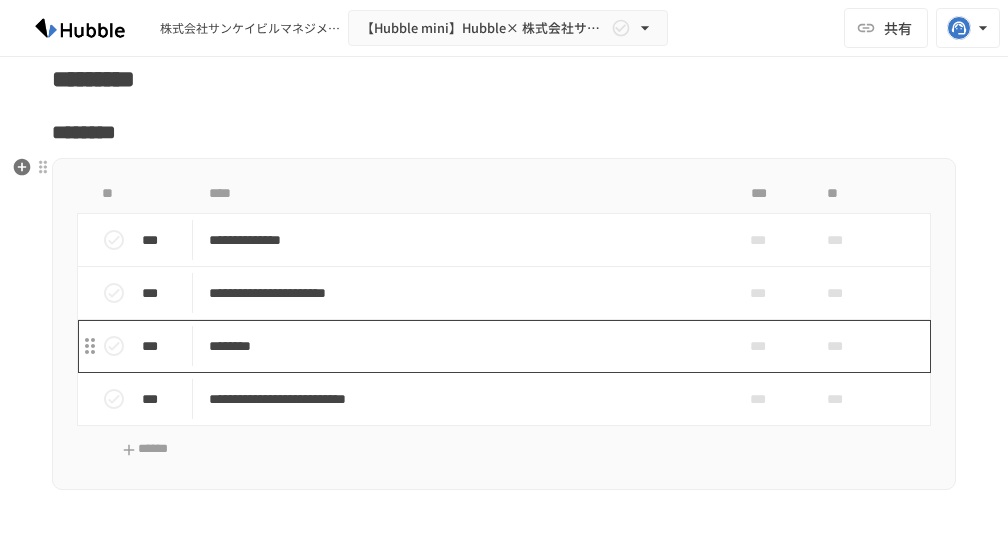 click on "********" at bounding box center (462, 346) 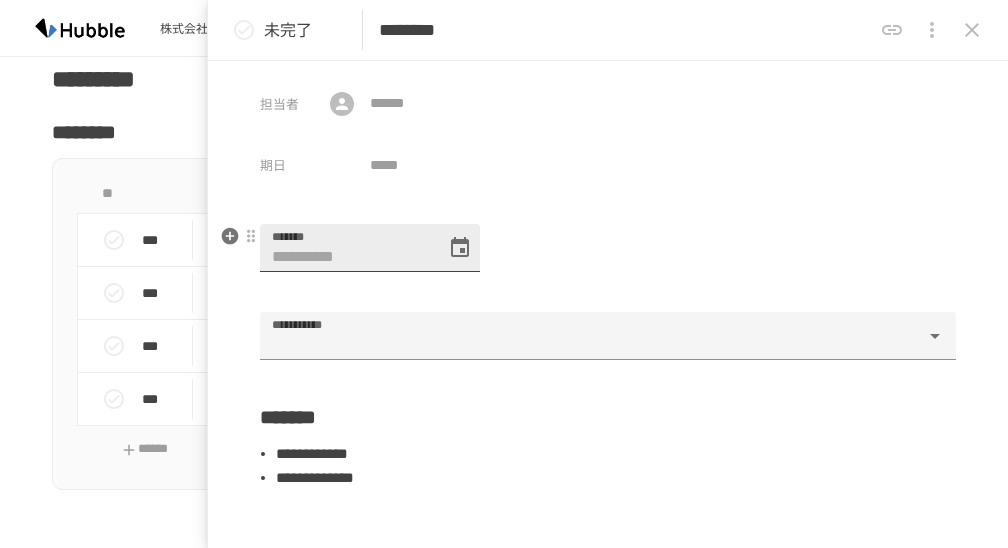 click on "*******" at bounding box center [346, 248] 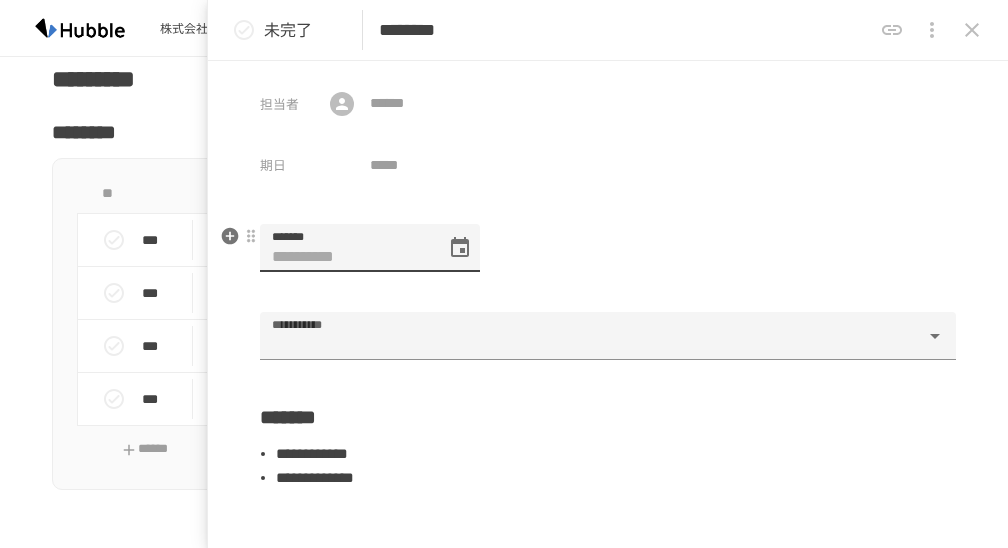 click 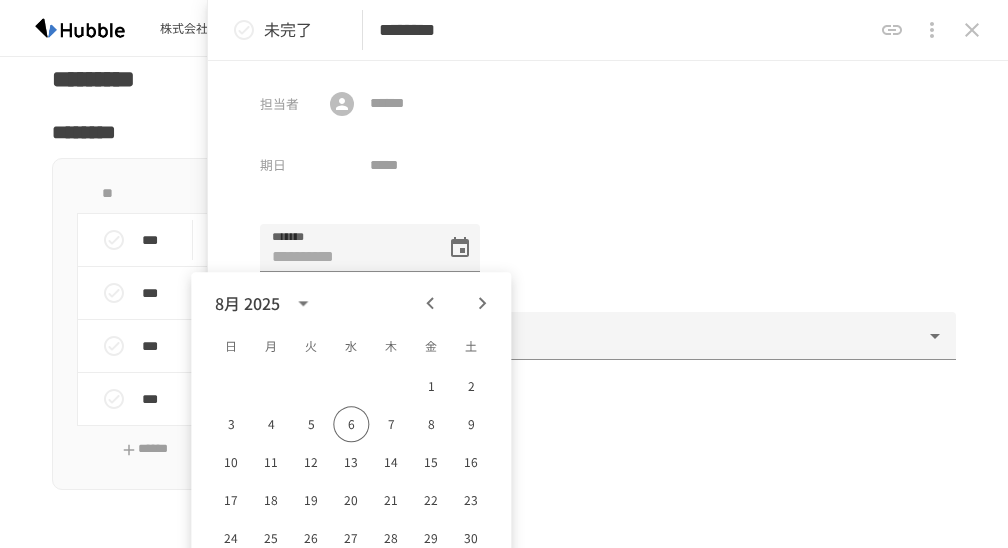click 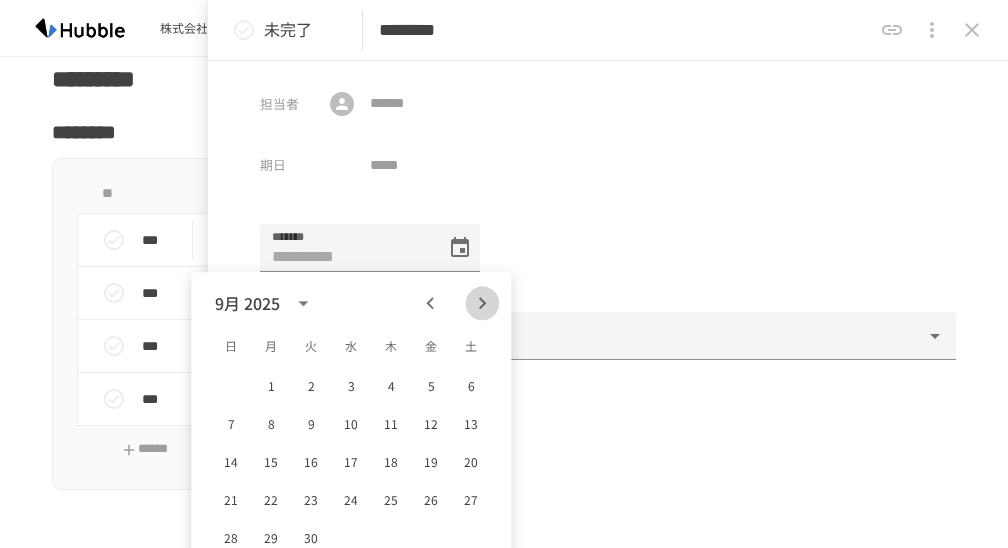 click 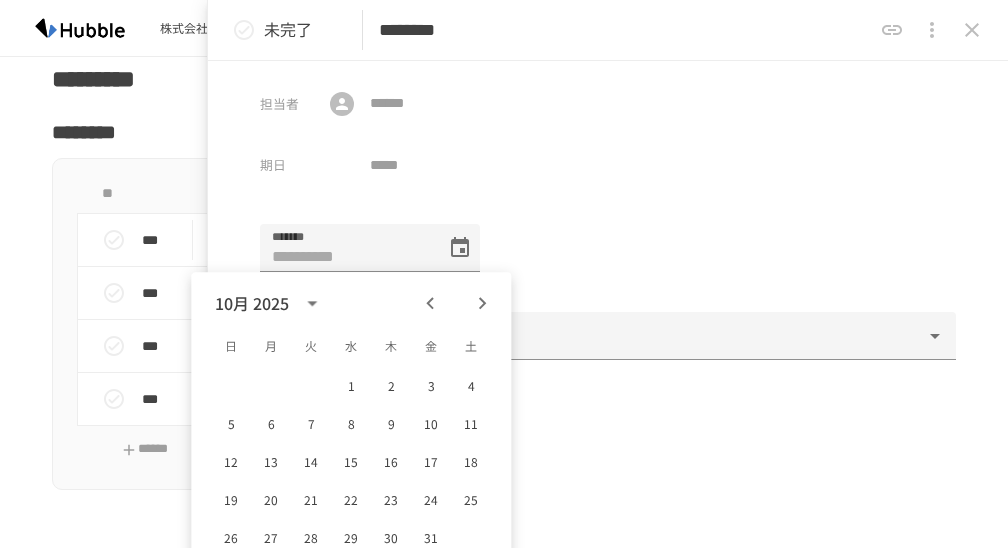 click 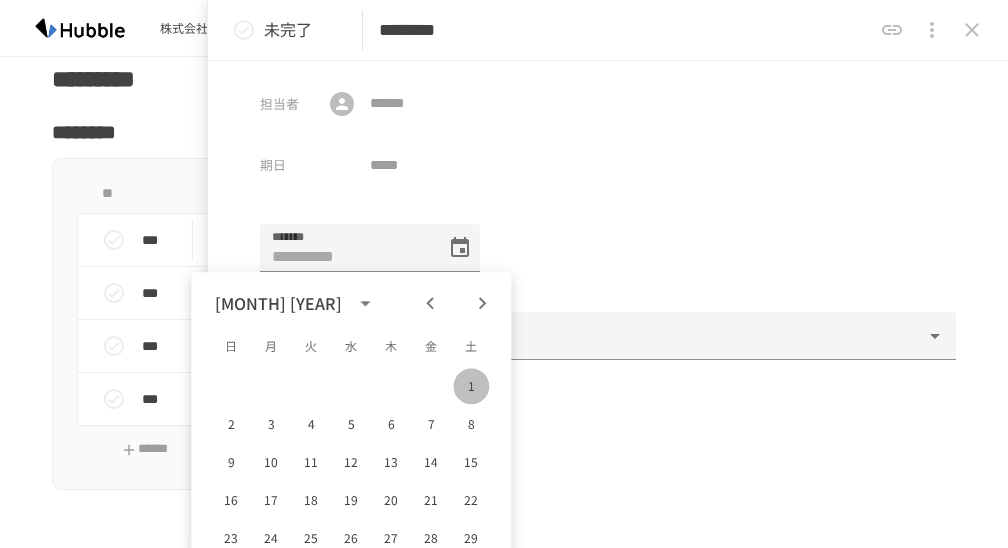 click on "1" at bounding box center (471, 386) 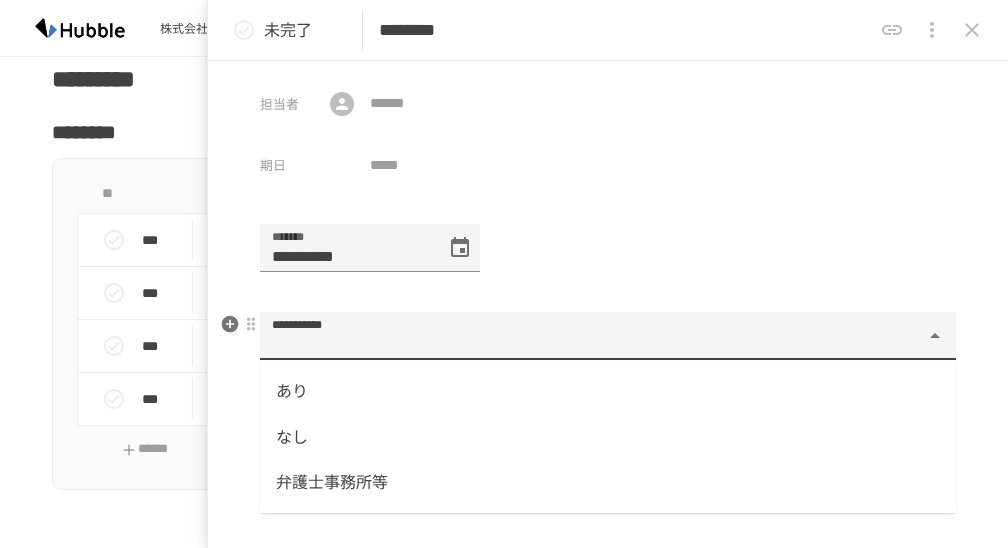 click on "**********" at bounding box center (592, 345) 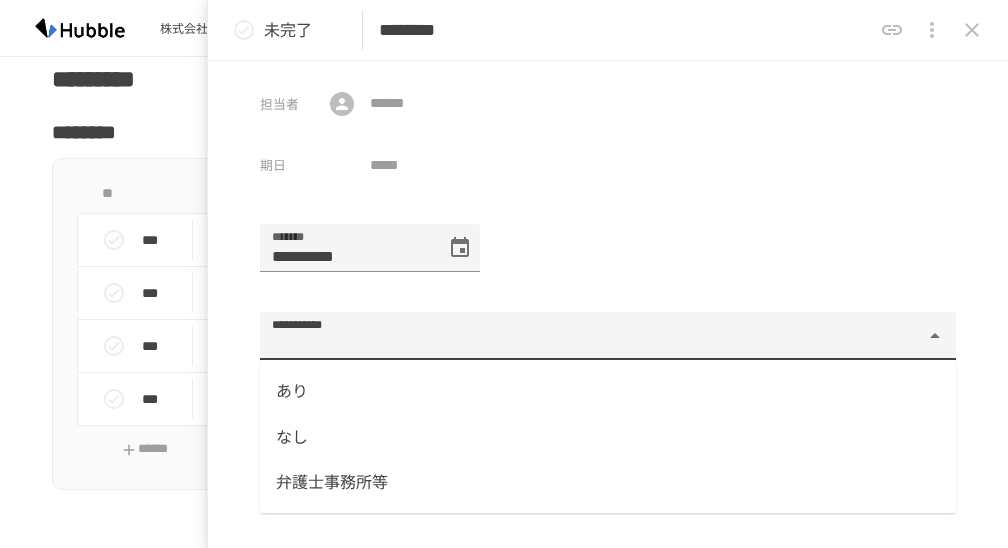 click on "あり" at bounding box center [608, 391] 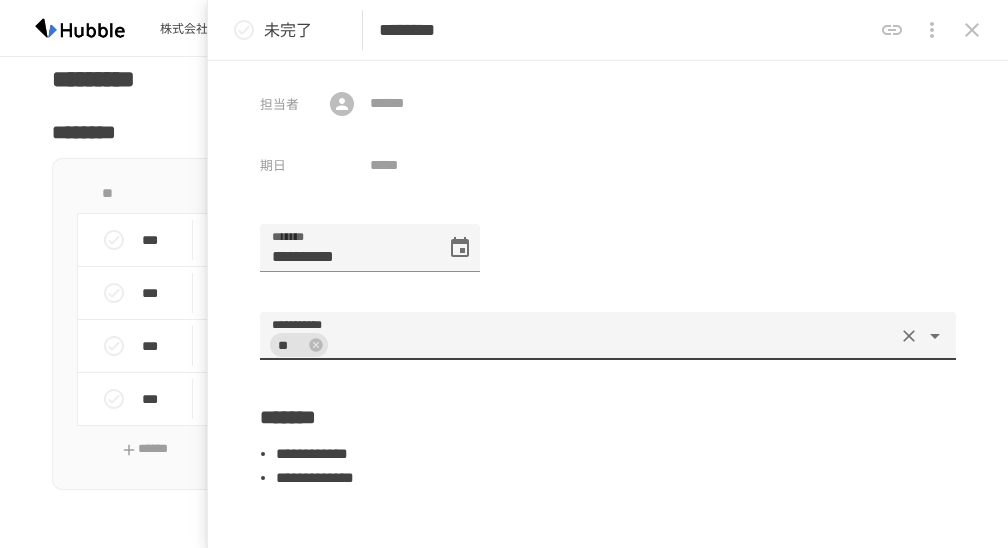 scroll, scrollTop: 152, scrollLeft: 0, axis: vertical 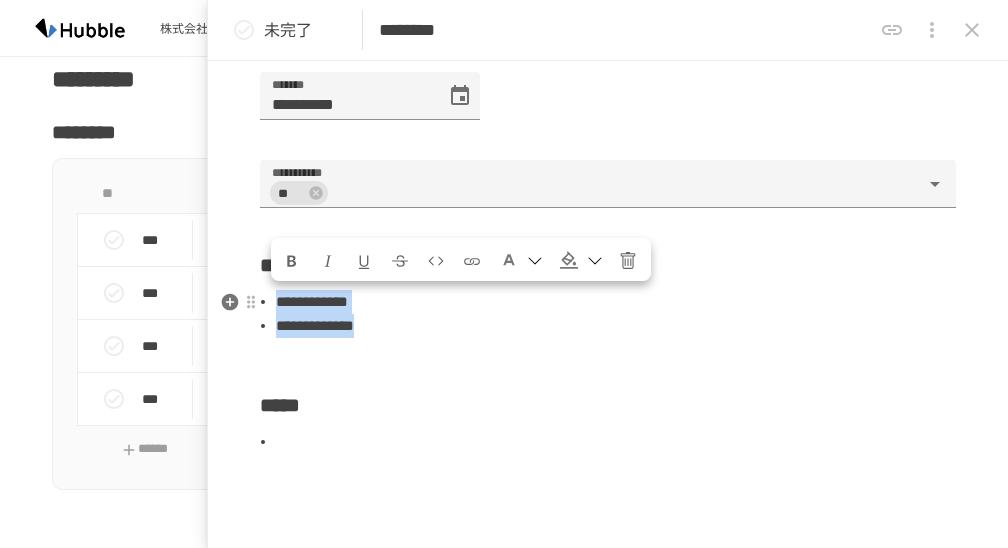 drag, startPoint x: 510, startPoint y: 323, endPoint x: 265, endPoint y: 307, distance: 245.5219 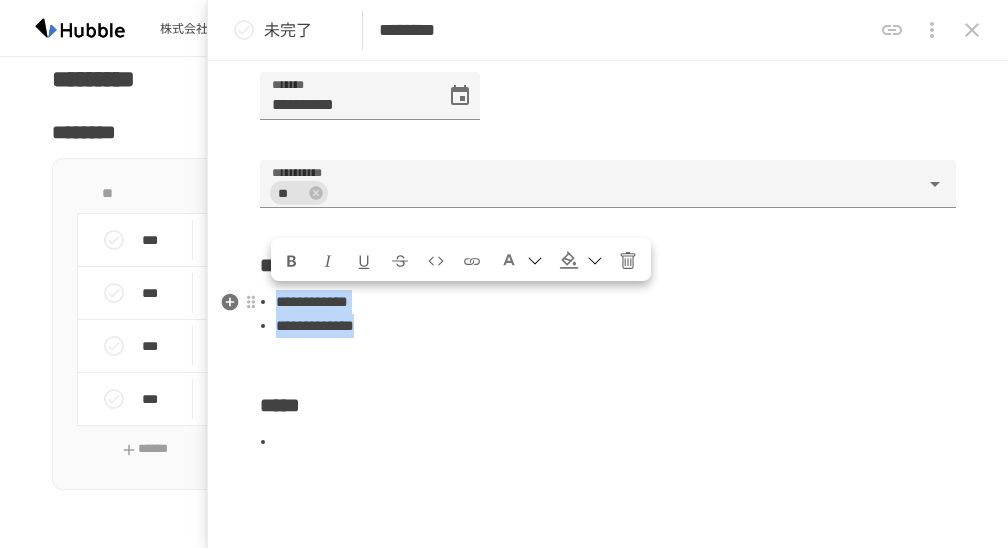 click on "**********" at bounding box center [616, 314] 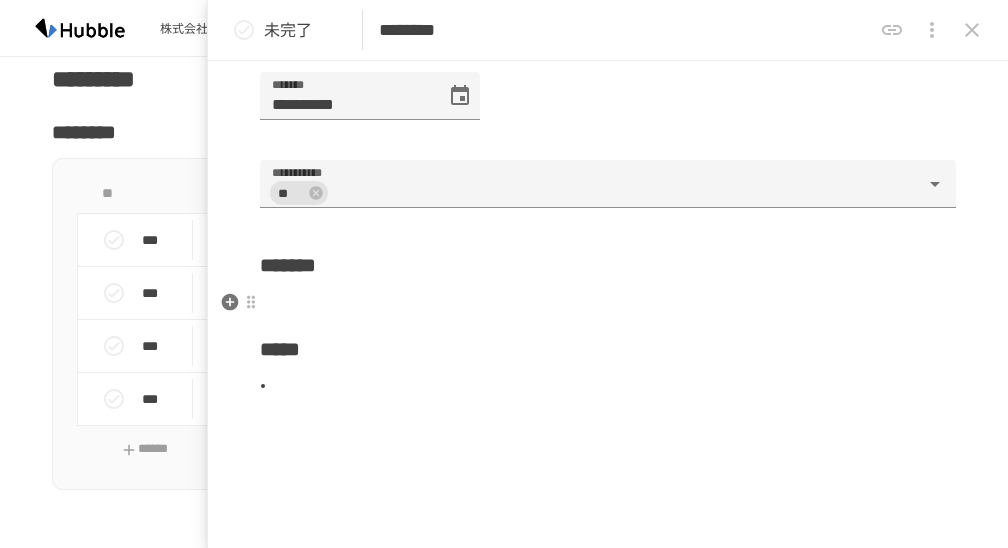click at bounding box center [608, 303] 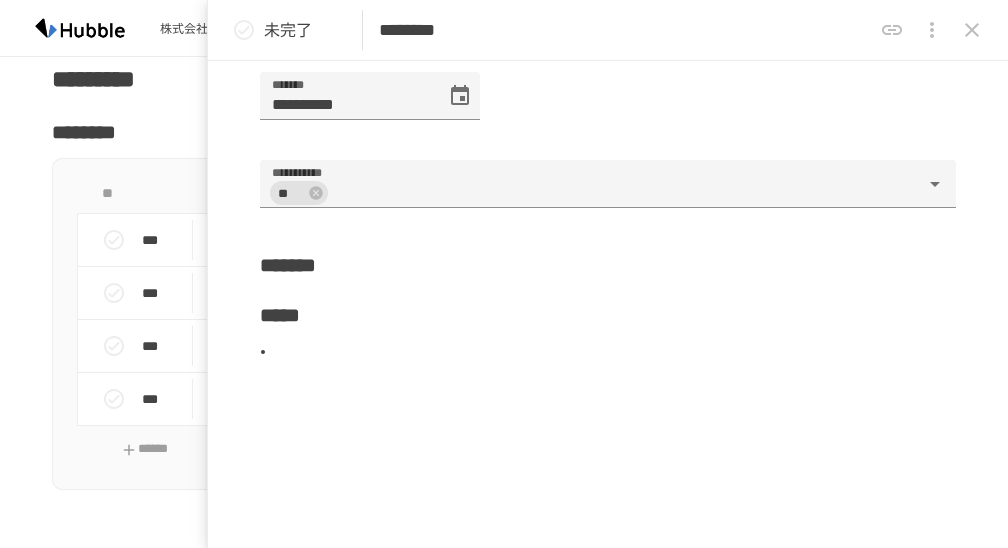 click 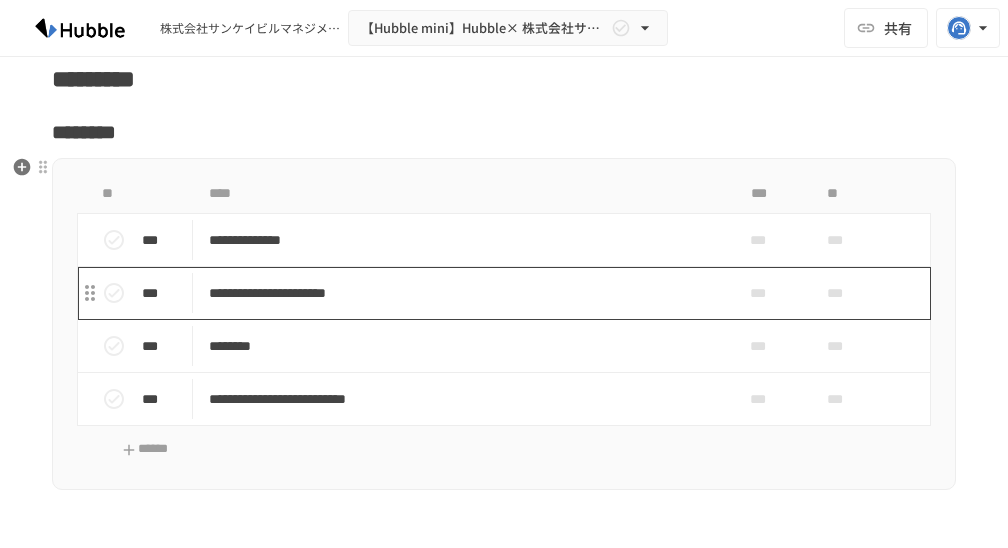 click on "**********" at bounding box center [462, 293] 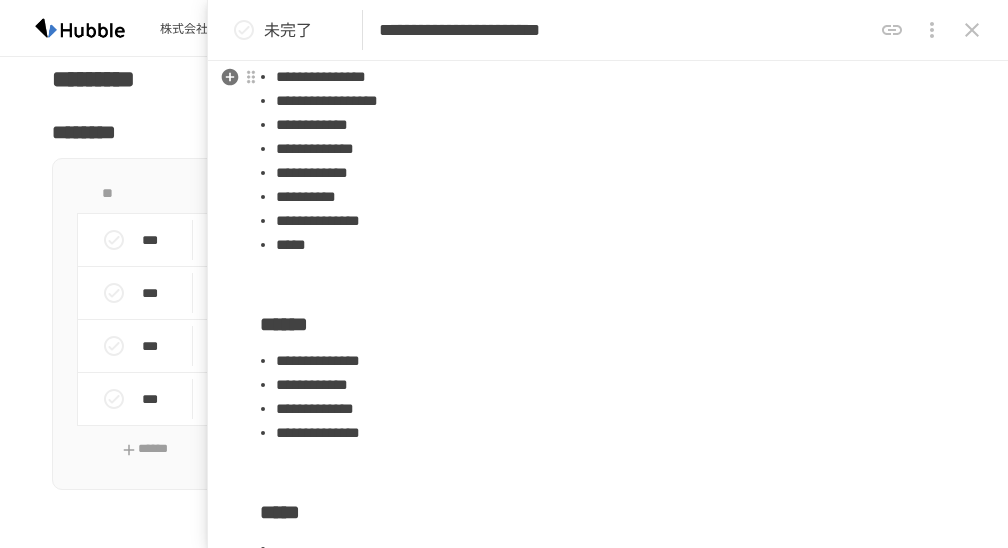 scroll, scrollTop: 238, scrollLeft: 0, axis: vertical 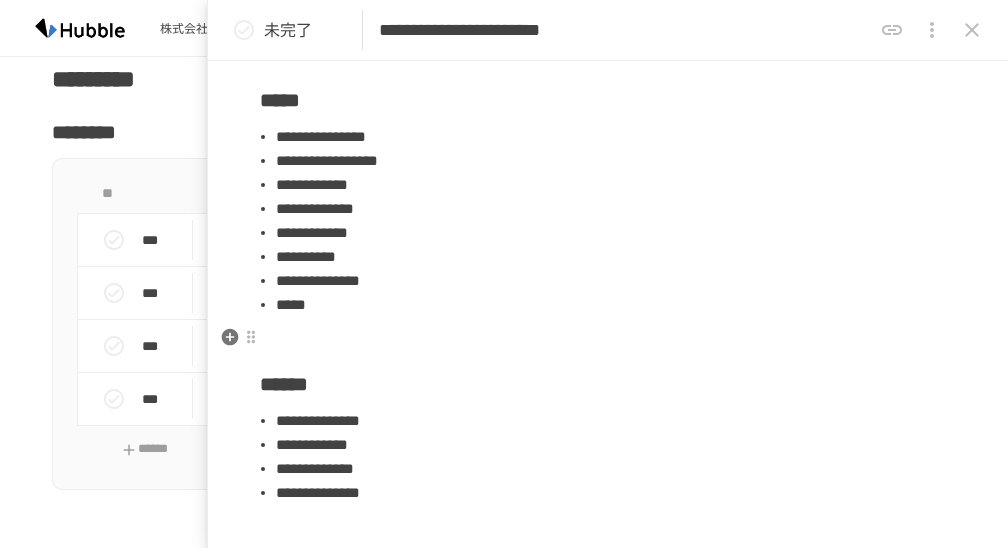 click at bounding box center (608, 338) 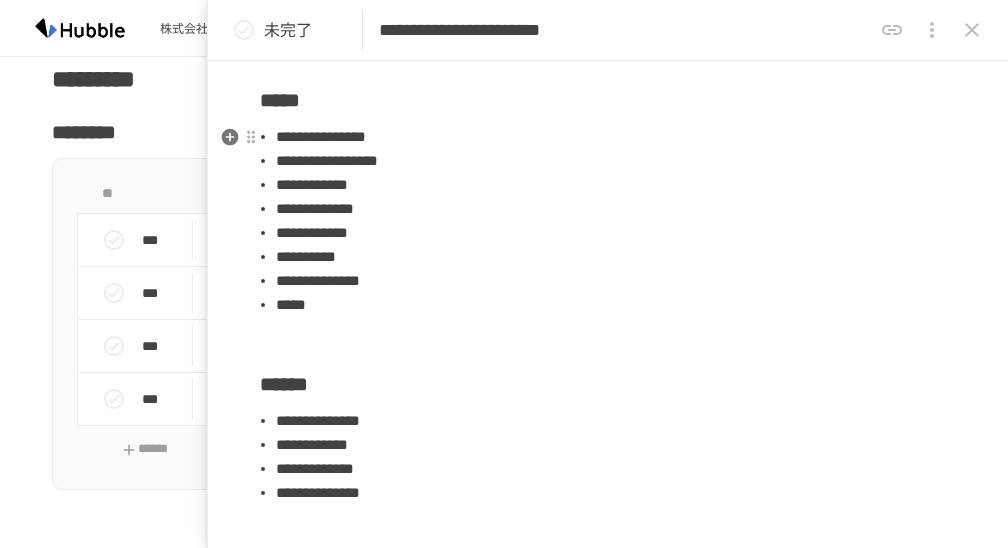 click on "**********" at bounding box center (327, 160) 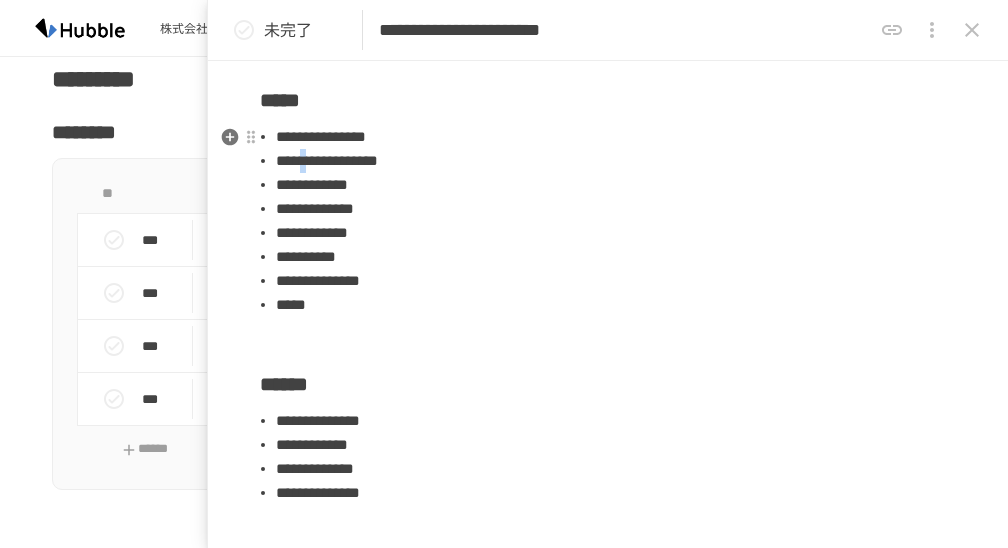 click on "**********" at bounding box center (327, 160) 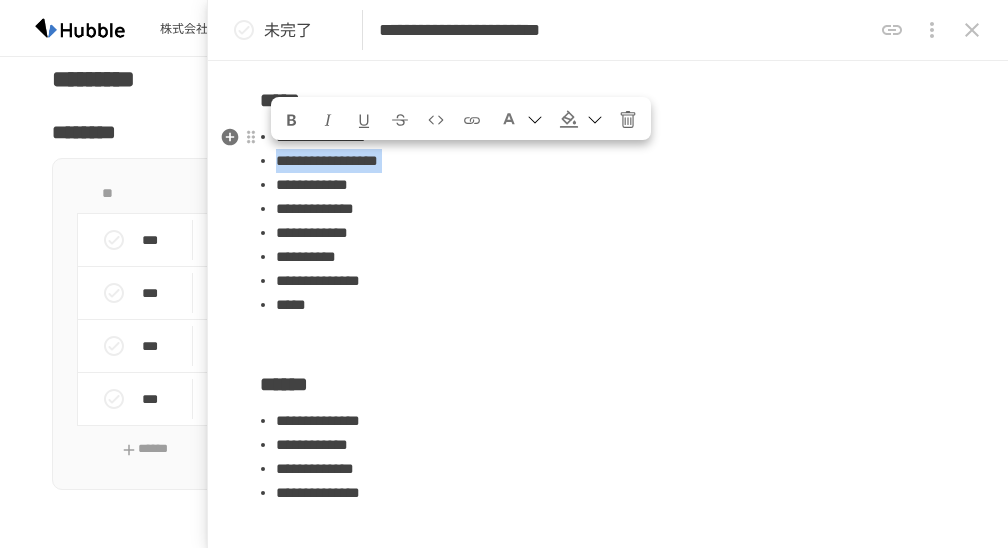 click on "**********" at bounding box center [327, 160] 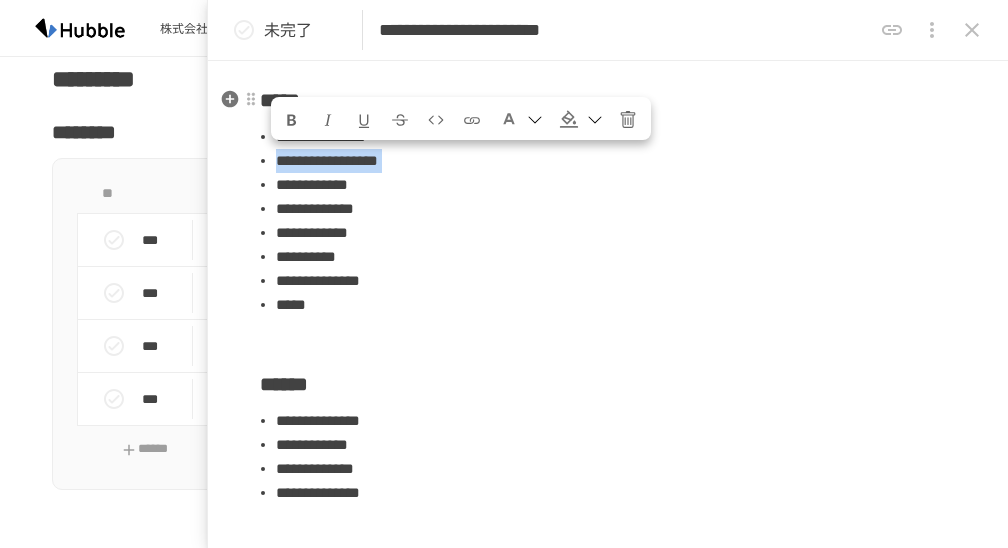 click at bounding box center [292, 120] 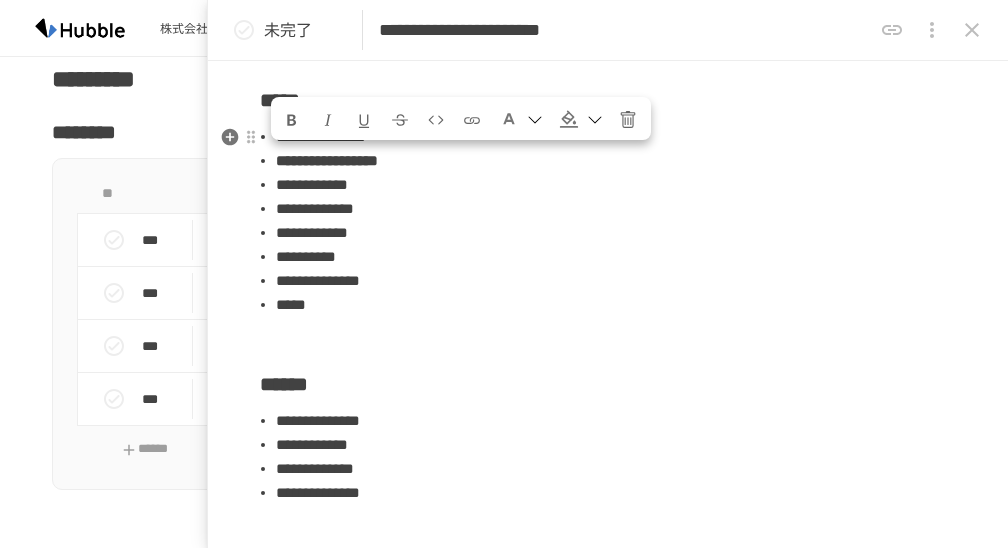 click on "**********" at bounding box center (327, 160) 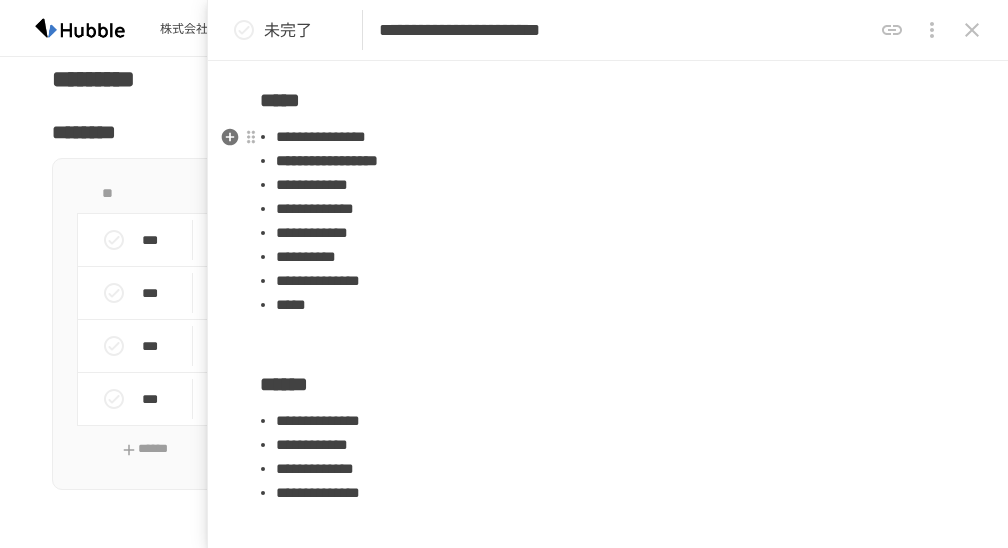 click on "**********" at bounding box center (321, 136) 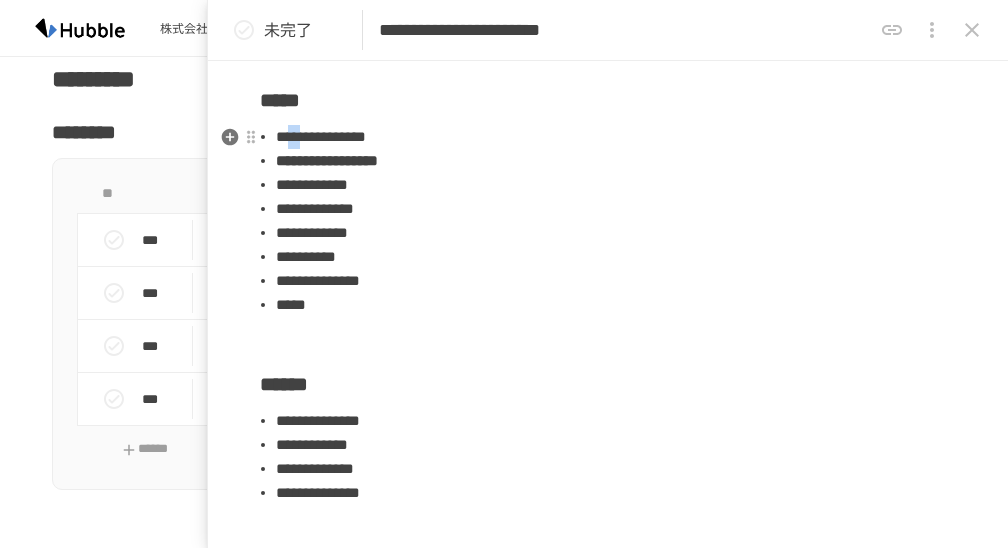 click on "**********" at bounding box center [321, 136] 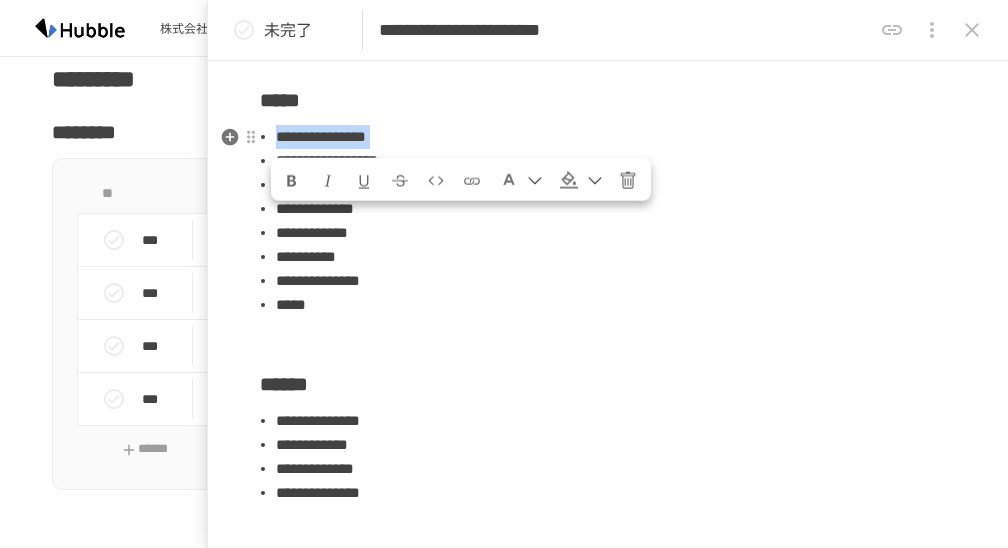 click on "**********" at bounding box center (321, 136) 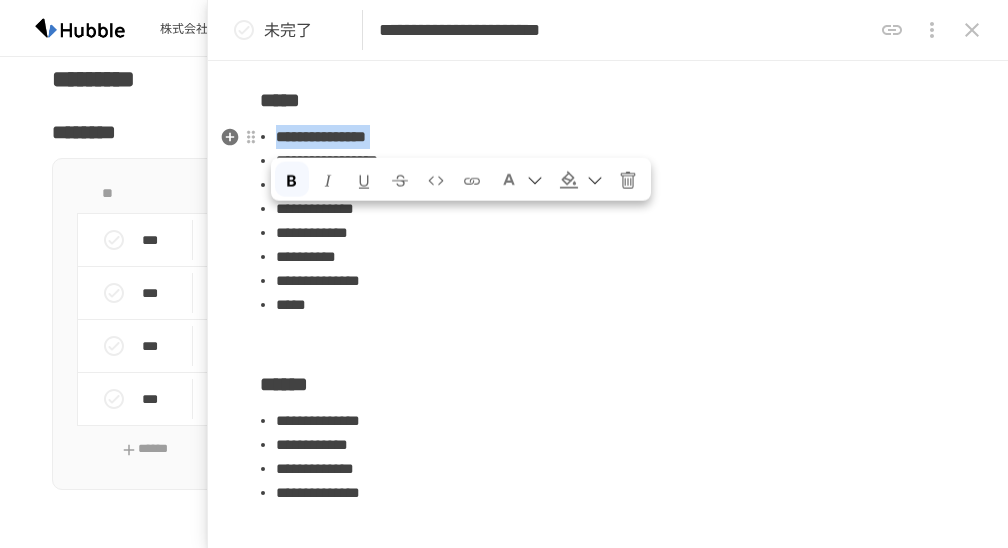 click at bounding box center (292, 181) 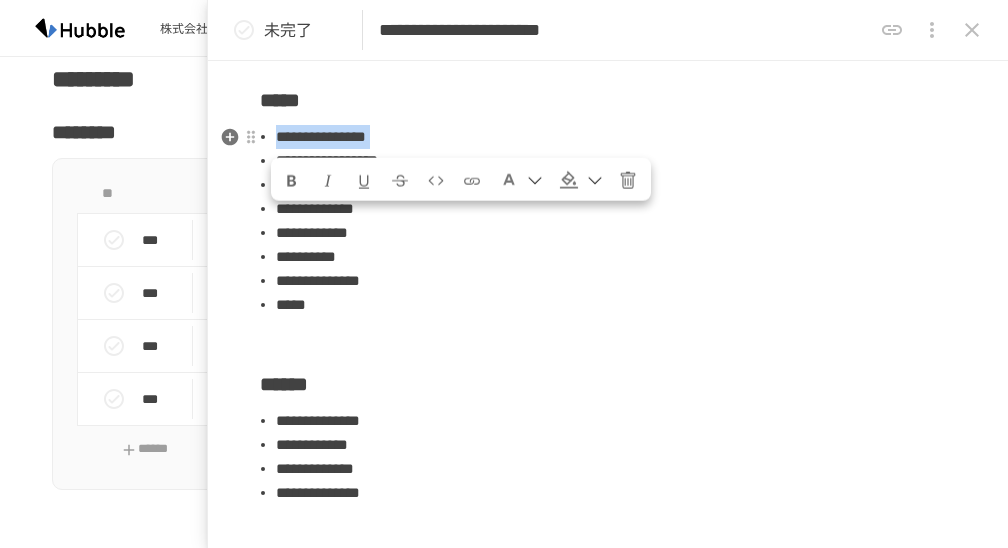 click at bounding box center (292, 179) 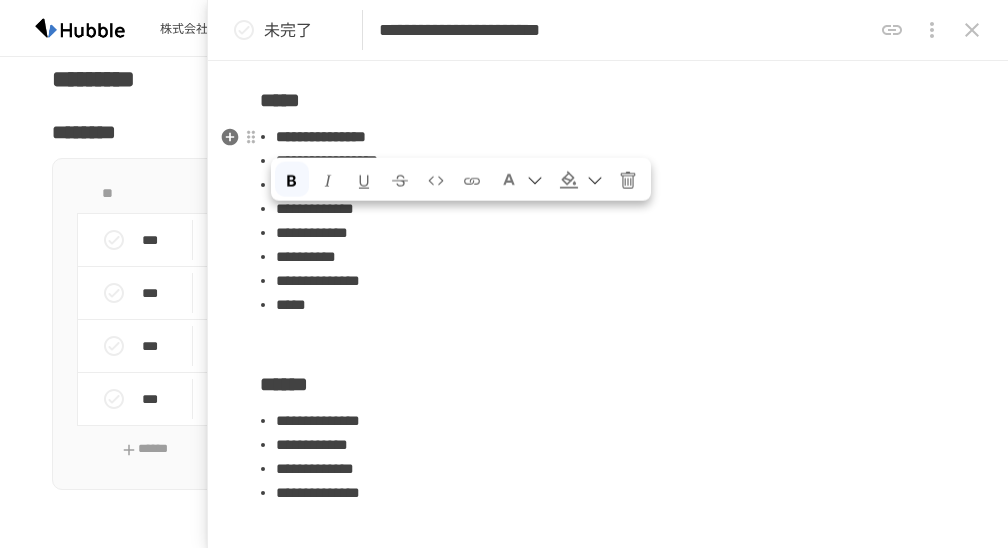 click on "*****" at bounding box center (616, 305) 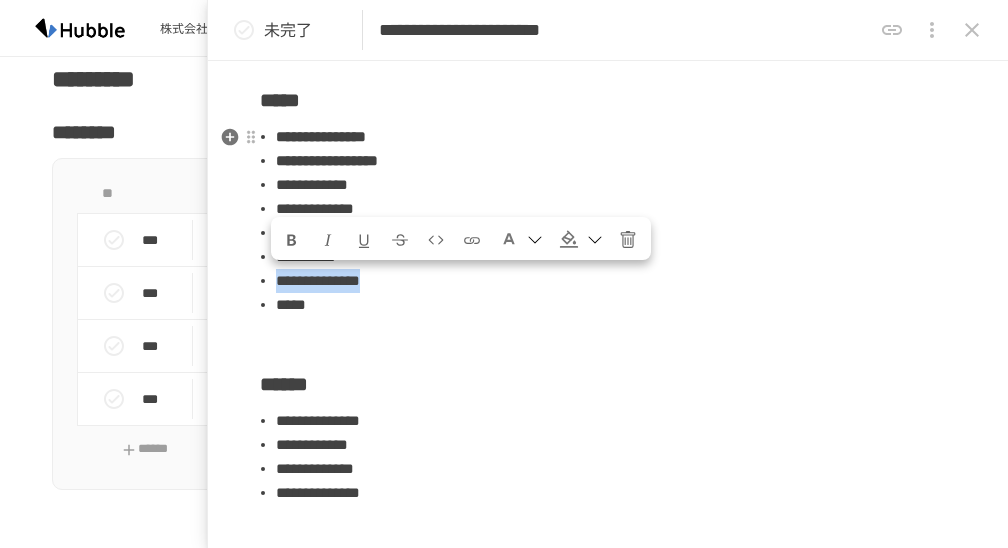 drag, startPoint x: 518, startPoint y: 281, endPoint x: 279, endPoint y: 291, distance: 239.2091 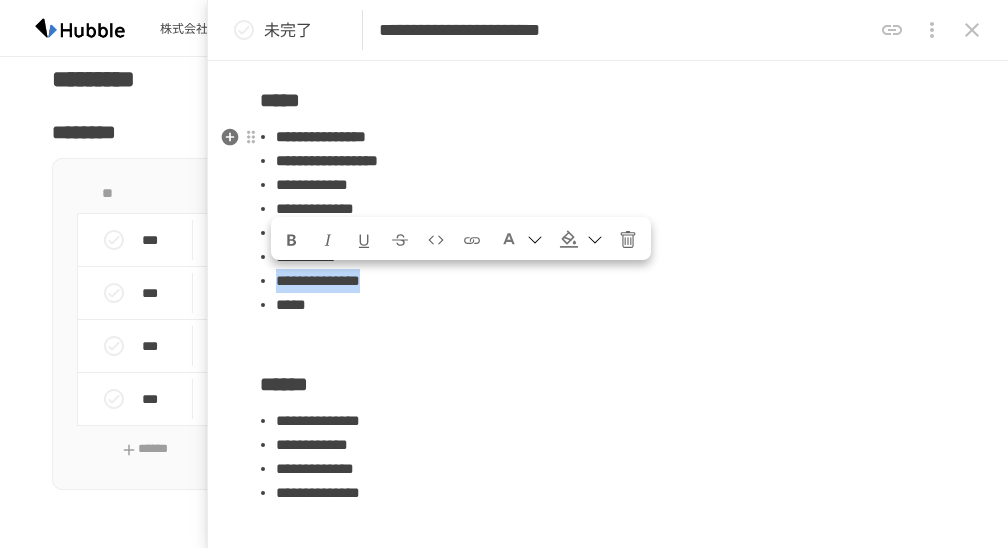 click on "**********" at bounding box center [616, 281] 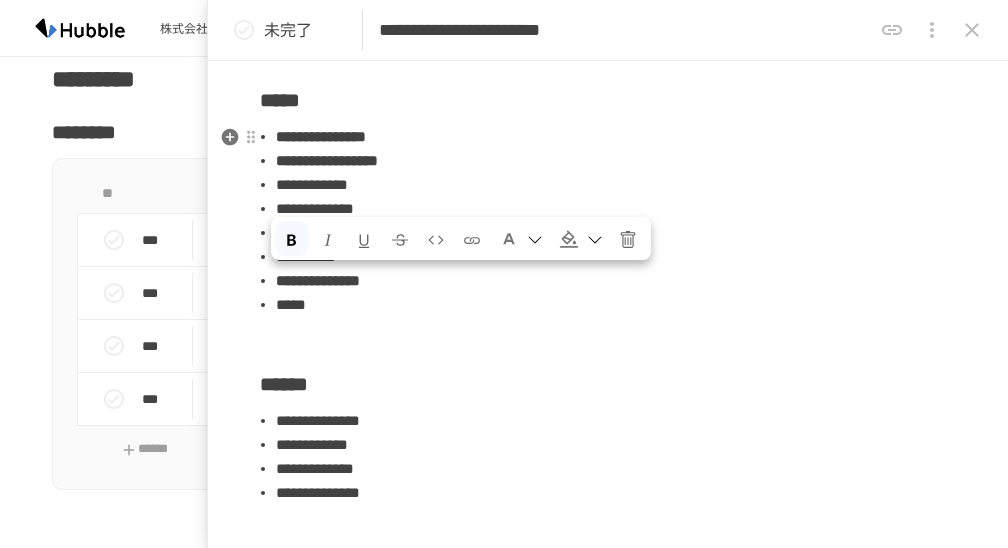 click on "**********" at bounding box center (312, 184) 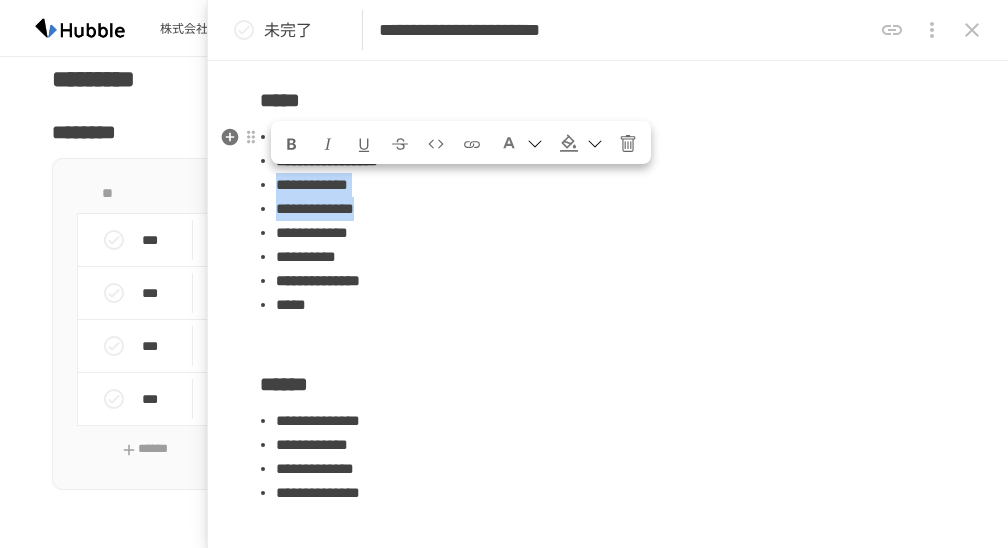drag, startPoint x: 472, startPoint y: 214, endPoint x: 262, endPoint y: 192, distance: 211.14923 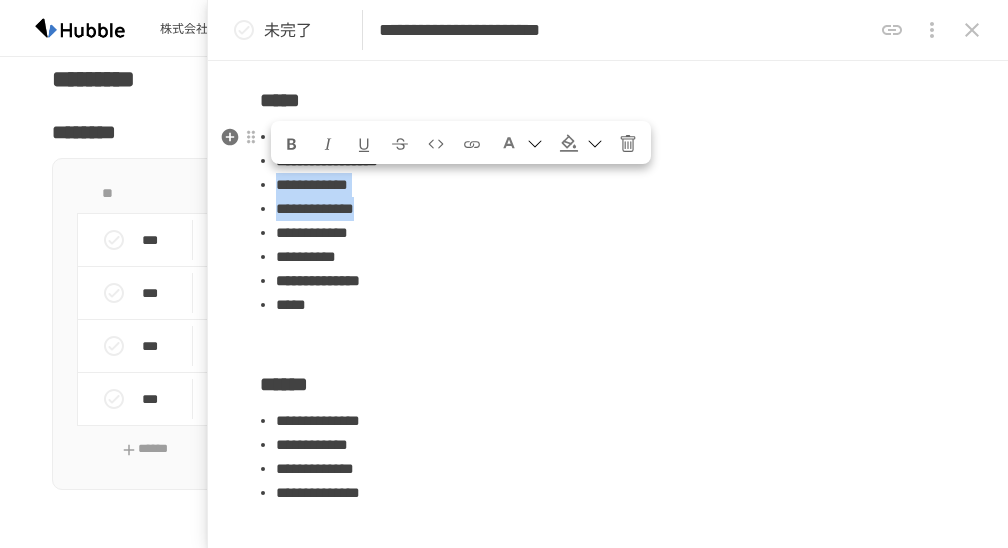 click on "[REDACTED]" at bounding box center (616, 221) 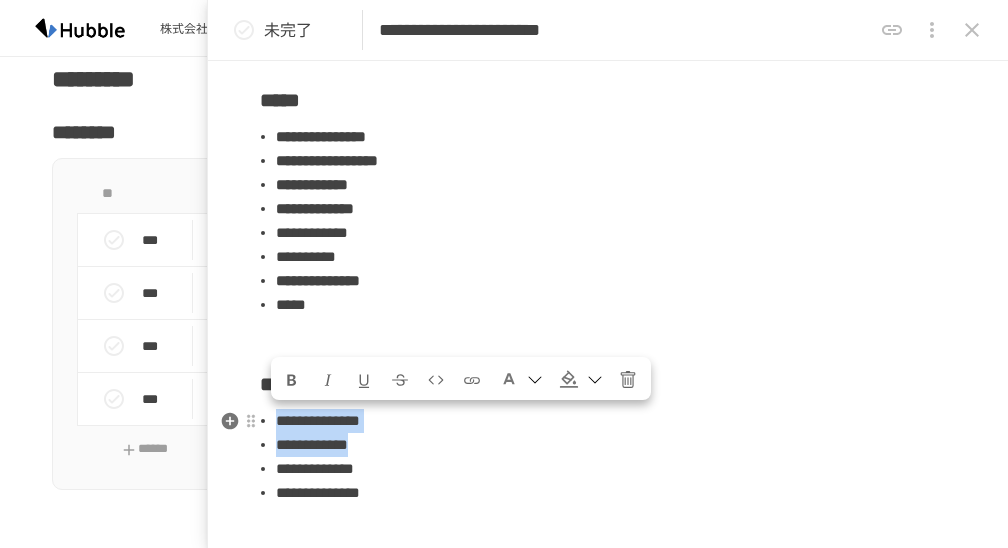 drag, startPoint x: 494, startPoint y: 442, endPoint x: 272, endPoint y: 419, distance: 223.18826 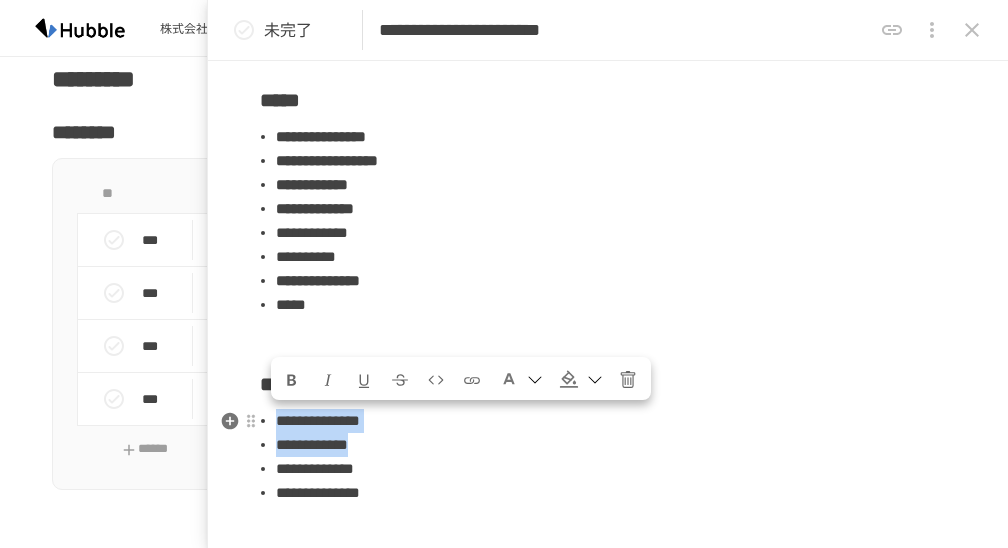 click on "[REDACTED]" at bounding box center [608, 369] 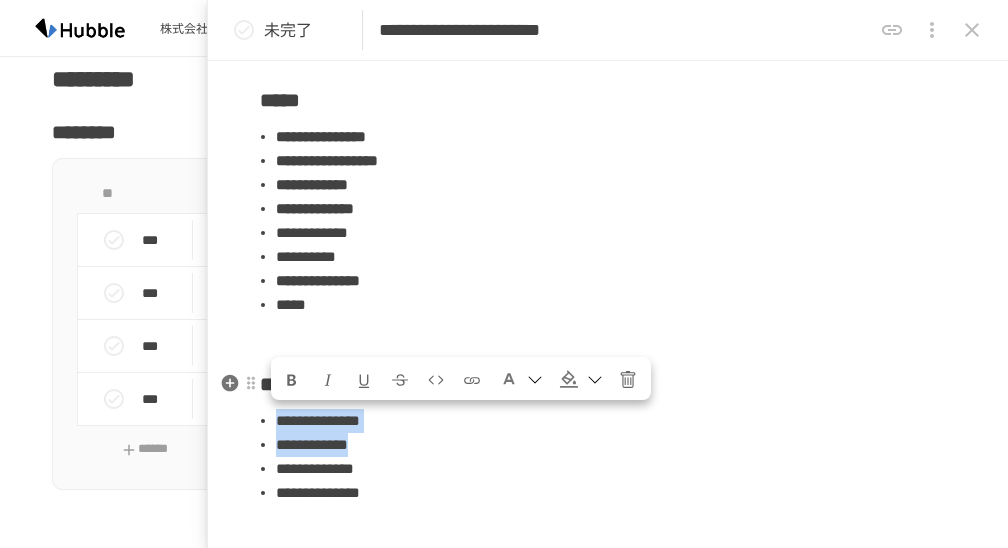 click at bounding box center [292, 380] 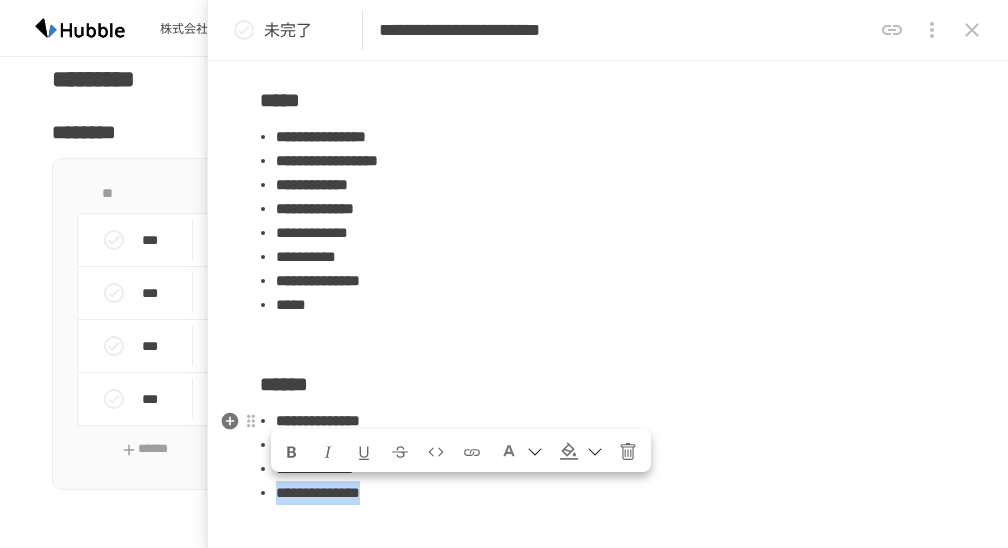 drag, startPoint x: 516, startPoint y: 491, endPoint x: 280, endPoint y: 491, distance: 236 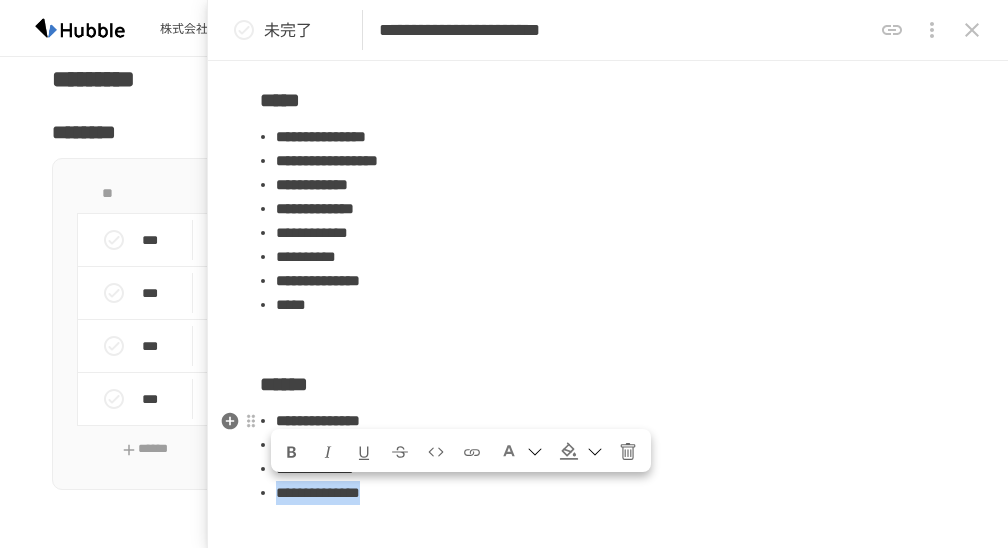 click on "**********" at bounding box center (616, 493) 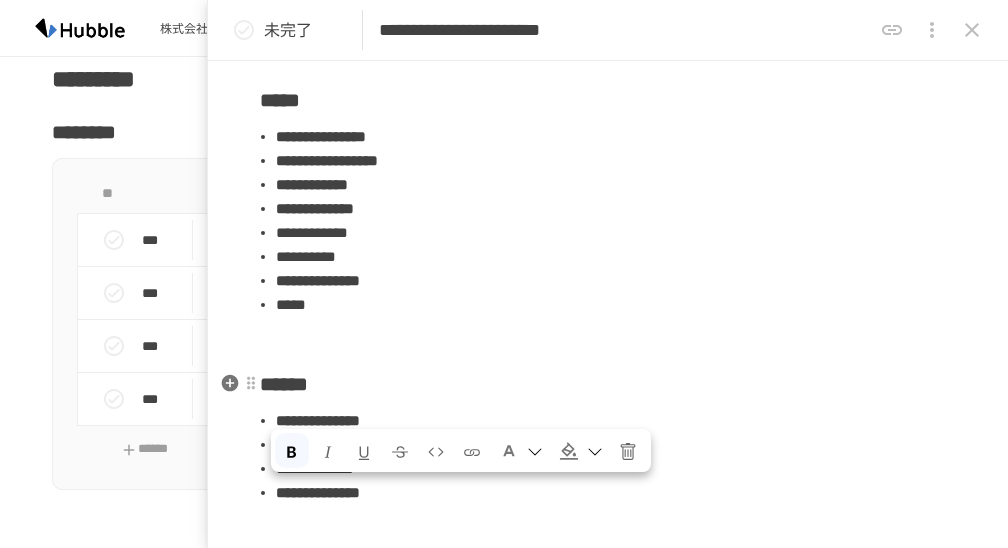 click on "[REDACTED]" at bounding box center [608, 369] 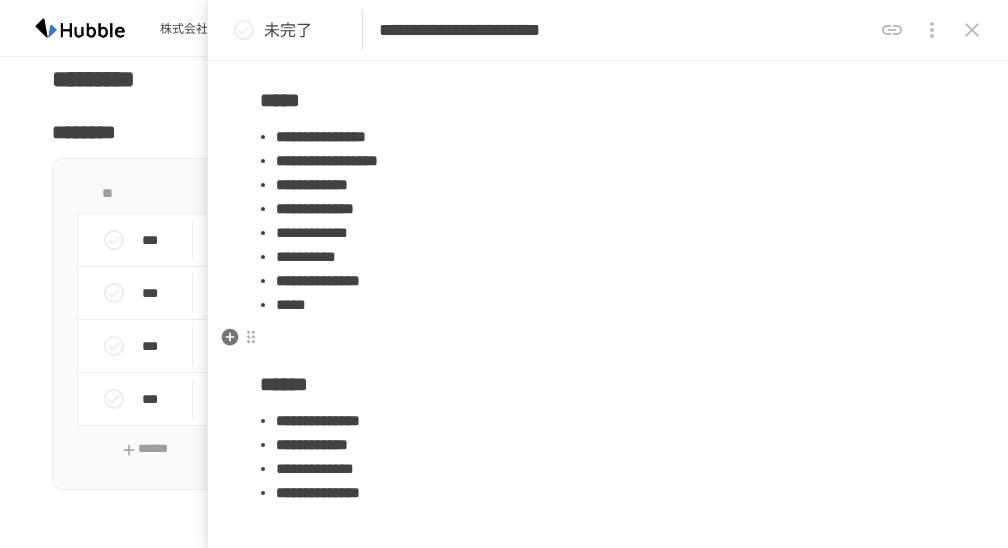 click at bounding box center (608, 338) 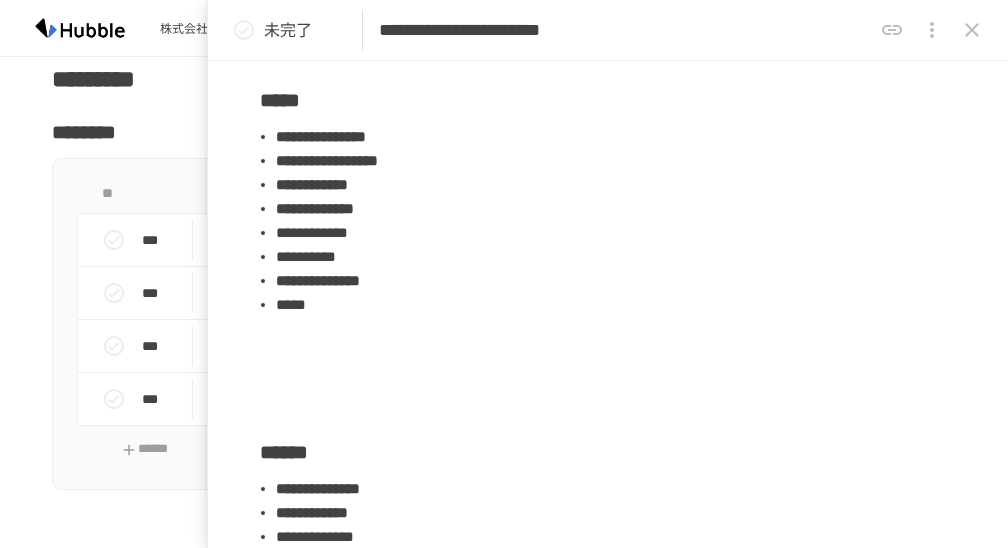 type 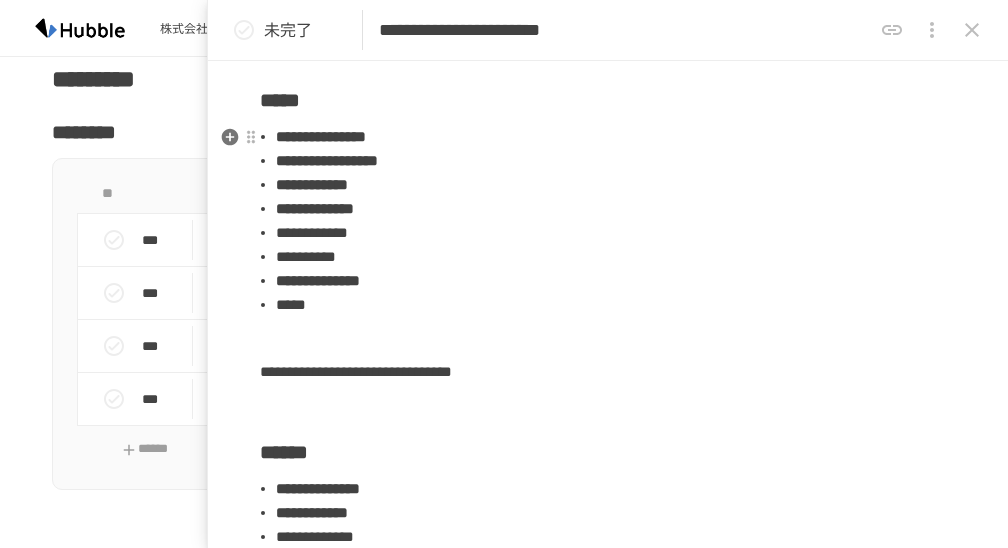 scroll, scrollTop: 174, scrollLeft: 0, axis: vertical 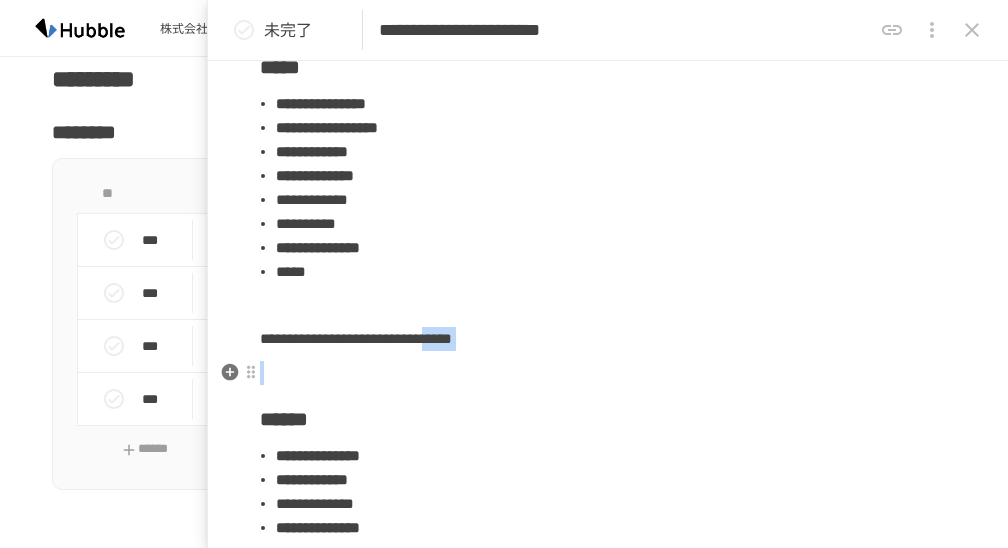 drag, startPoint x: 625, startPoint y: 342, endPoint x: 825, endPoint y: 361, distance: 200.90047 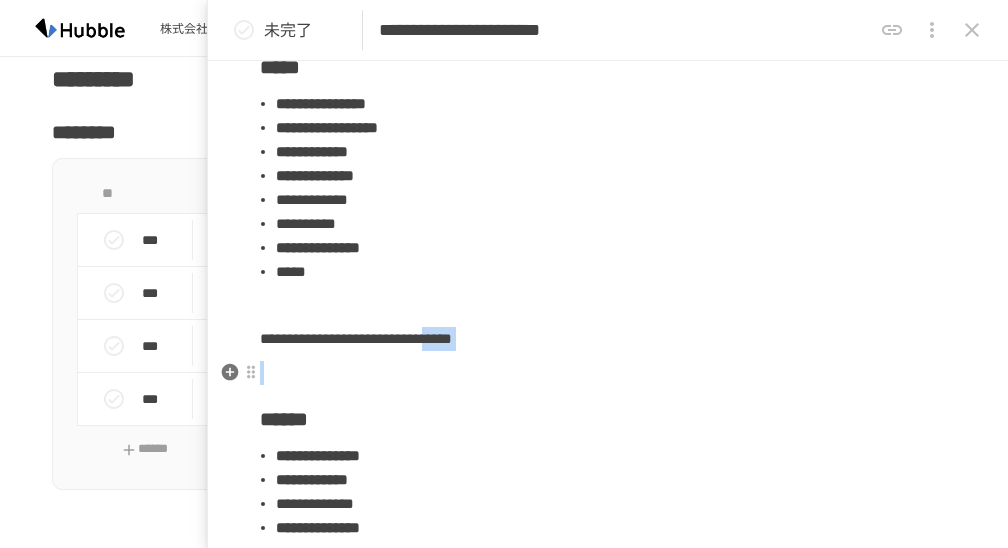 click on "[REDACTED]" at bounding box center (608, 370) 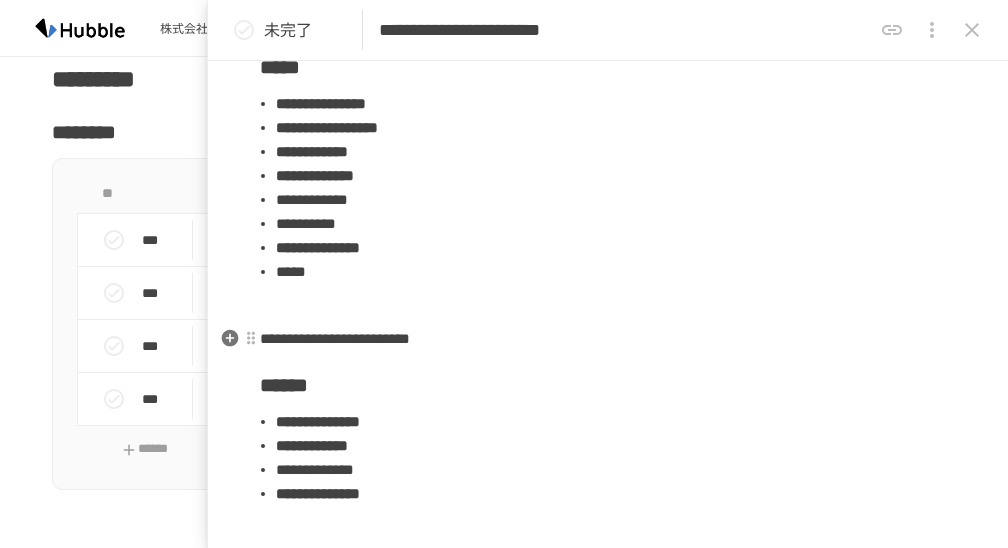 click on "**********" at bounding box center [335, 338] 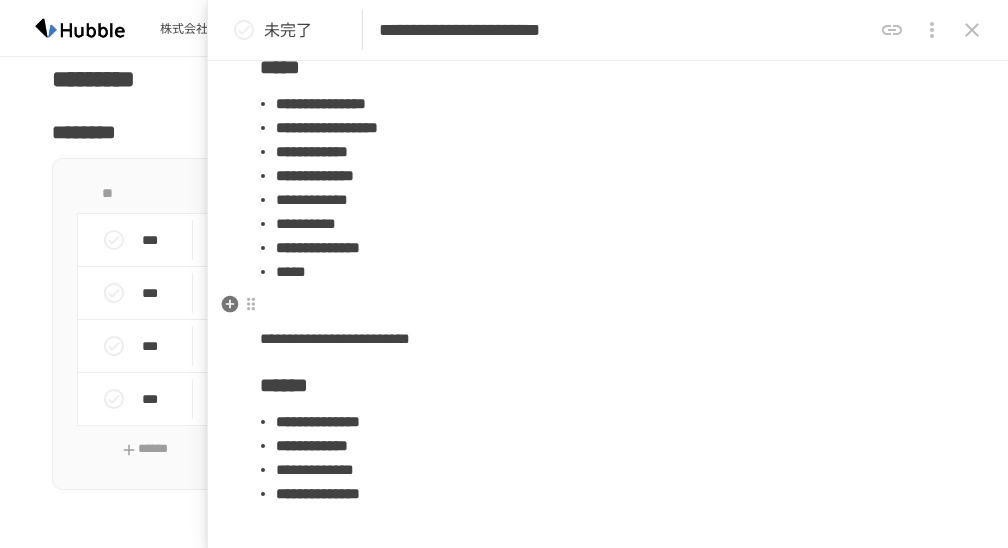 click on "**********" at bounding box center (608, 339) 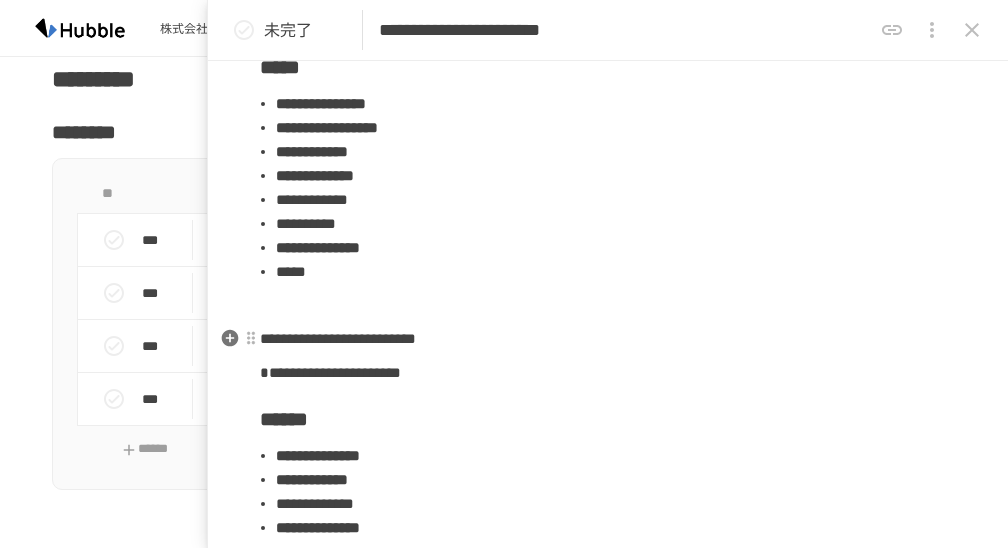 click on "**********" at bounding box center (338, 338) 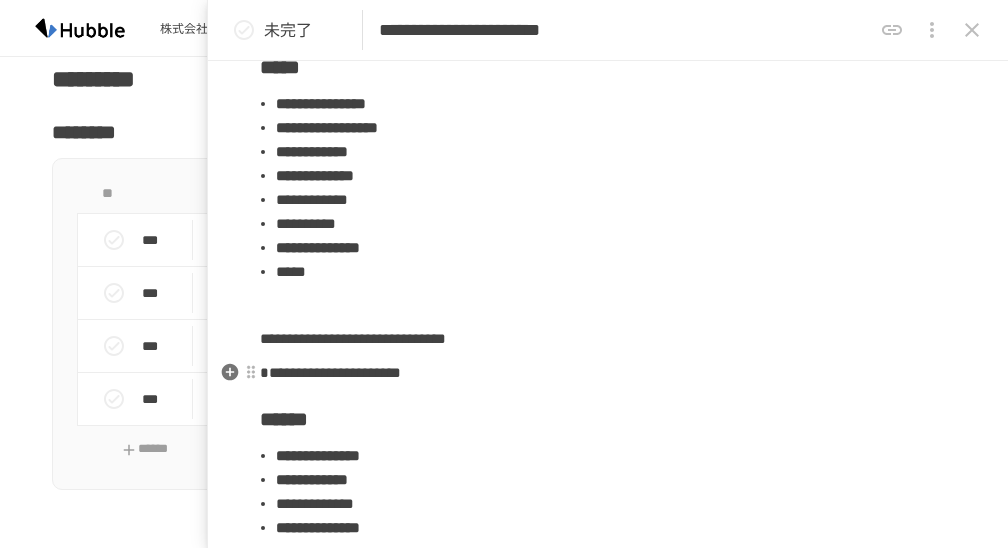 click on "**********" at bounding box center [330, 372] 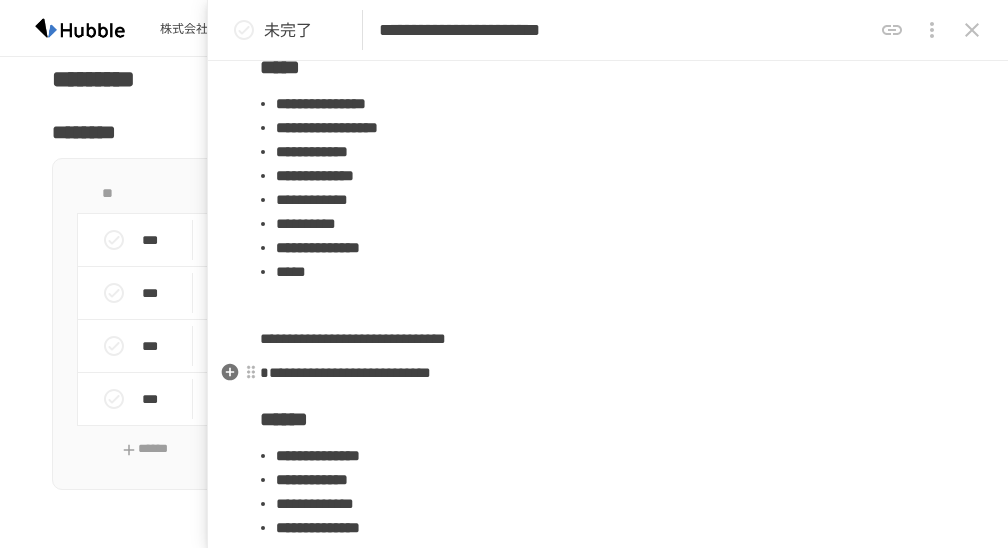 click on "**********" at bounding box center [608, 373] 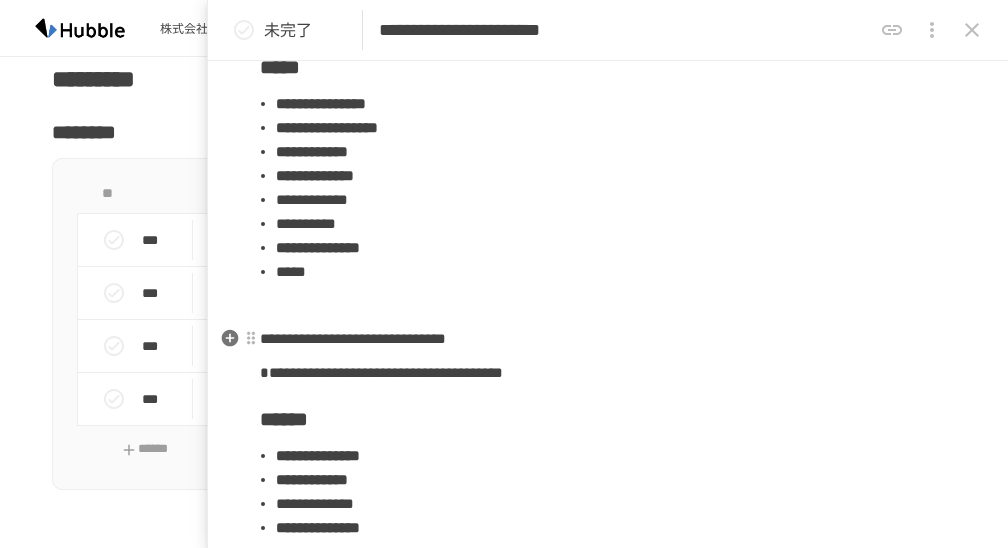 click on "**********" at bounding box center (608, 339) 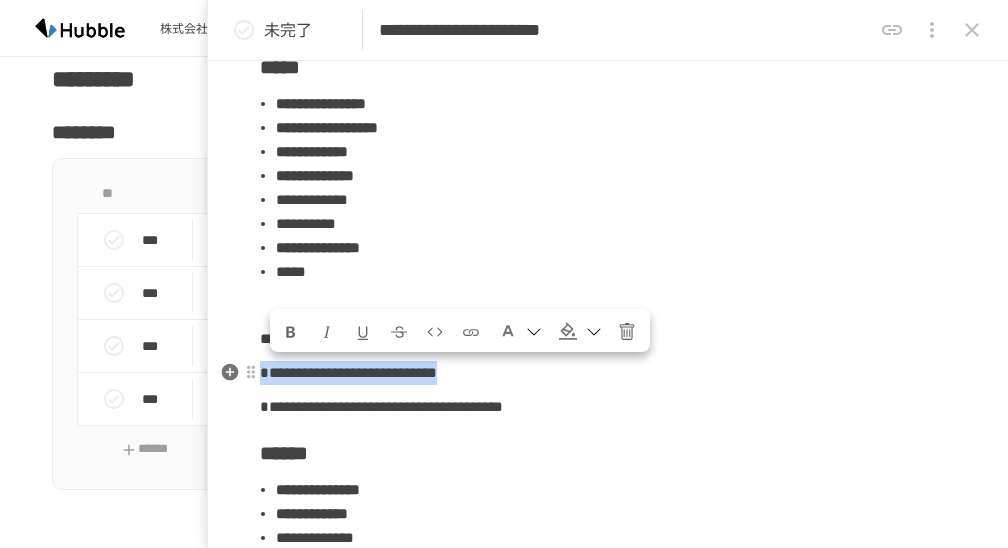 drag, startPoint x: 634, startPoint y: 376, endPoint x: 266, endPoint y: 375, distance: 368.00137 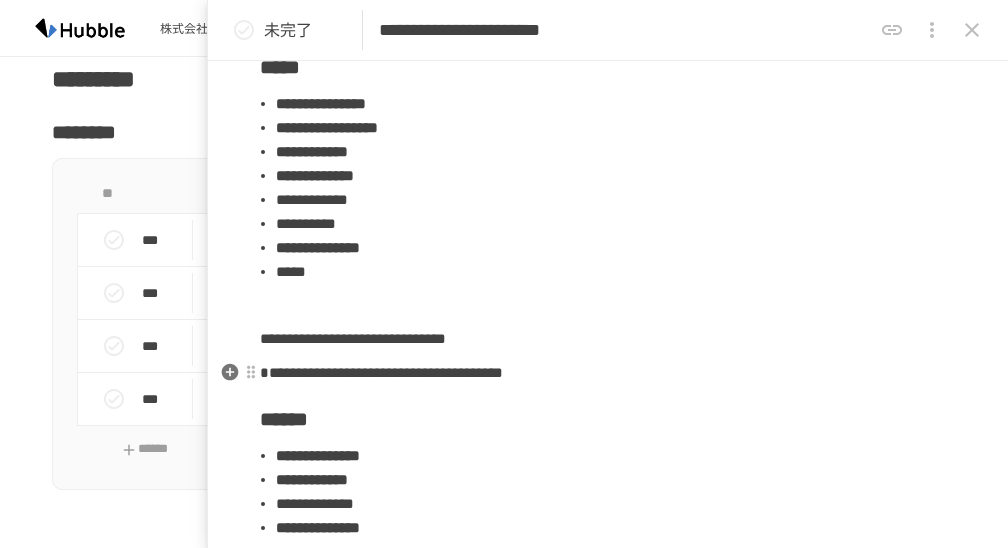 click on "**********" at bounding box center [608, 373] 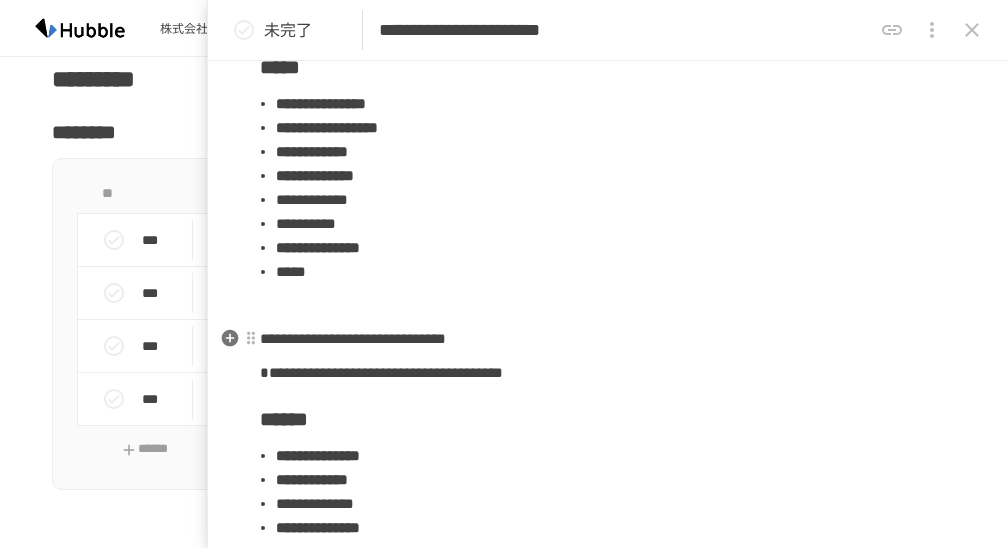 click on "**********" at bounding box center (353, 338) 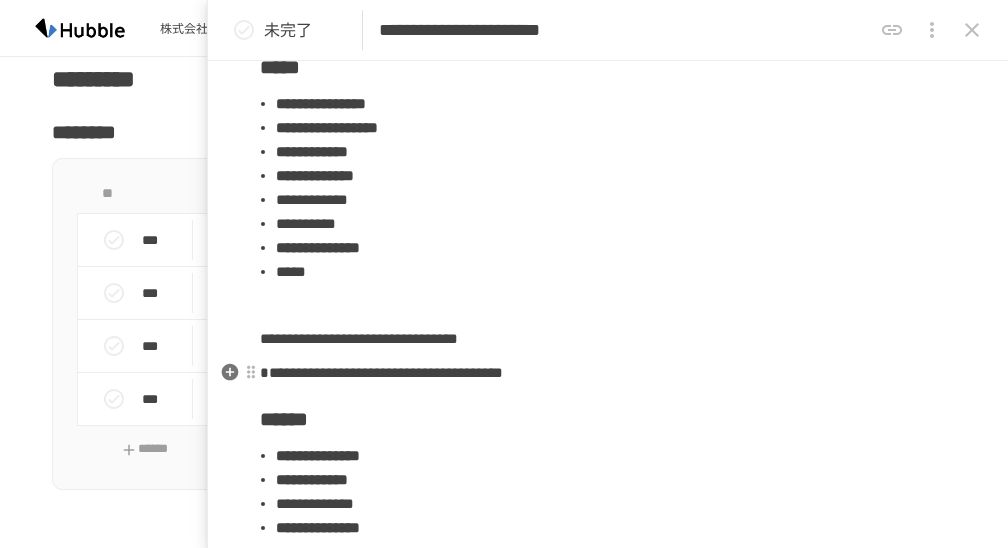 click on "**********" at bounding box center (381, 372) 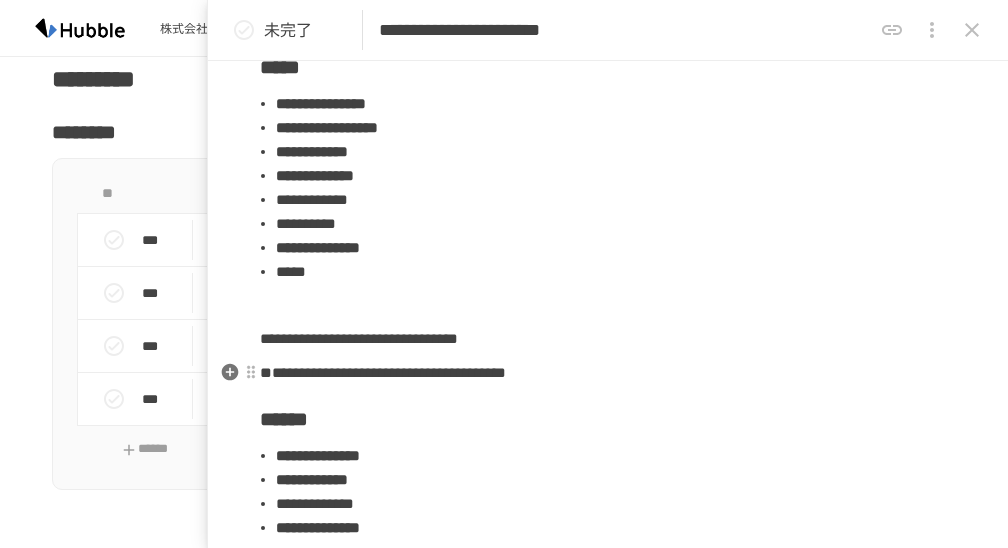 click on "[REDACTED]" at bounding box center (608, 370) 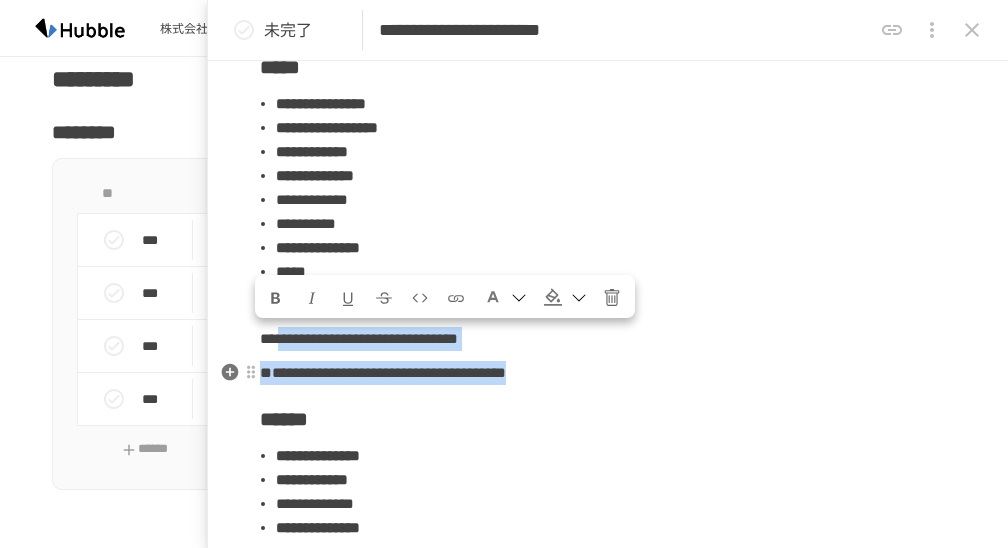 drag, startPoint x: 386, startPoint y: 340, endPoint x: 788, endPoint y: 367, distance: 402.9057 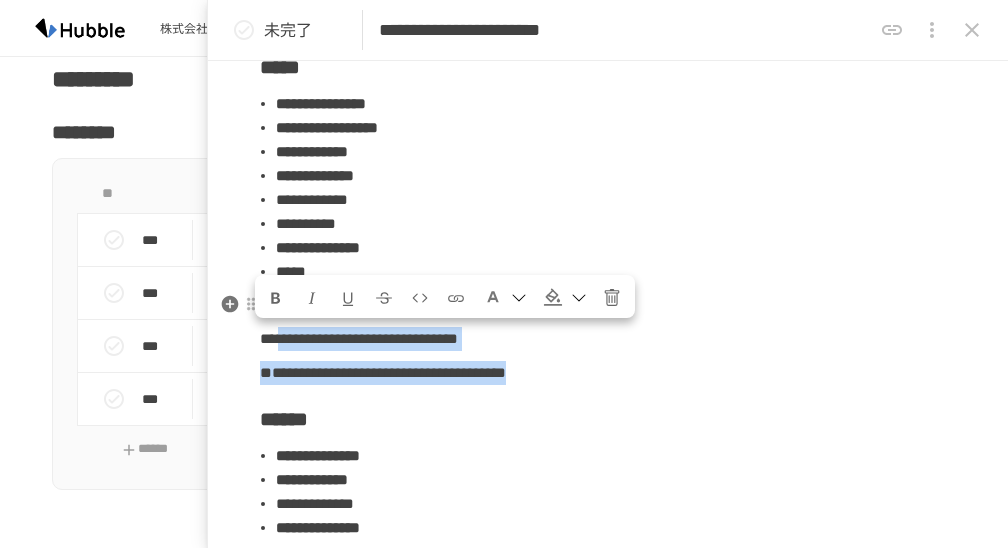 click at bounding box center (276, 298) 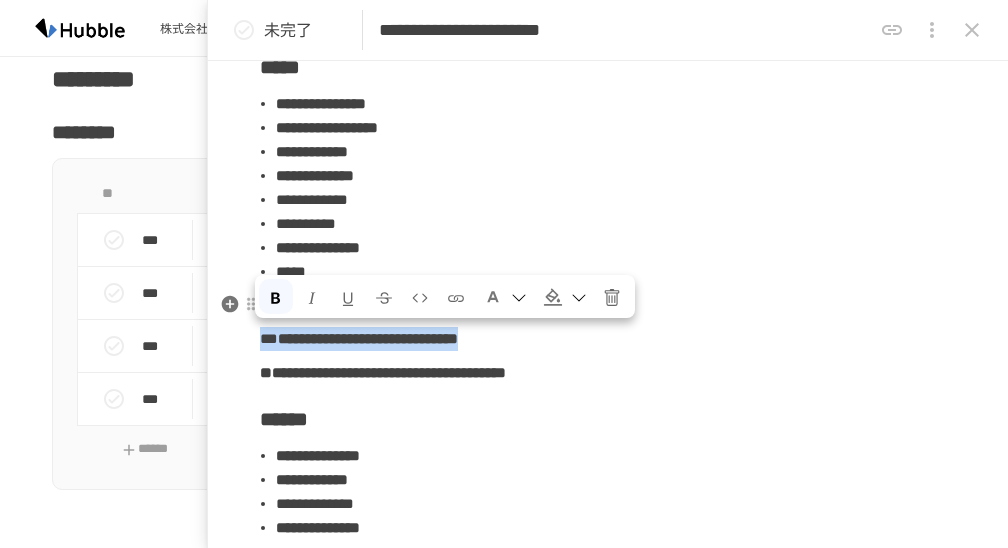 click at bounding box center (276, 298) 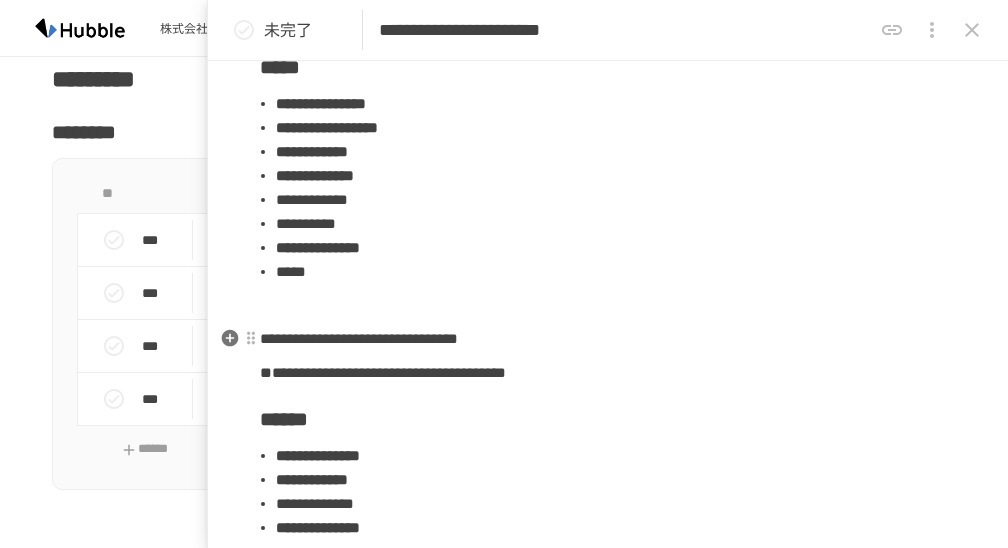 click on "**********" at bounding box center [359, 338] 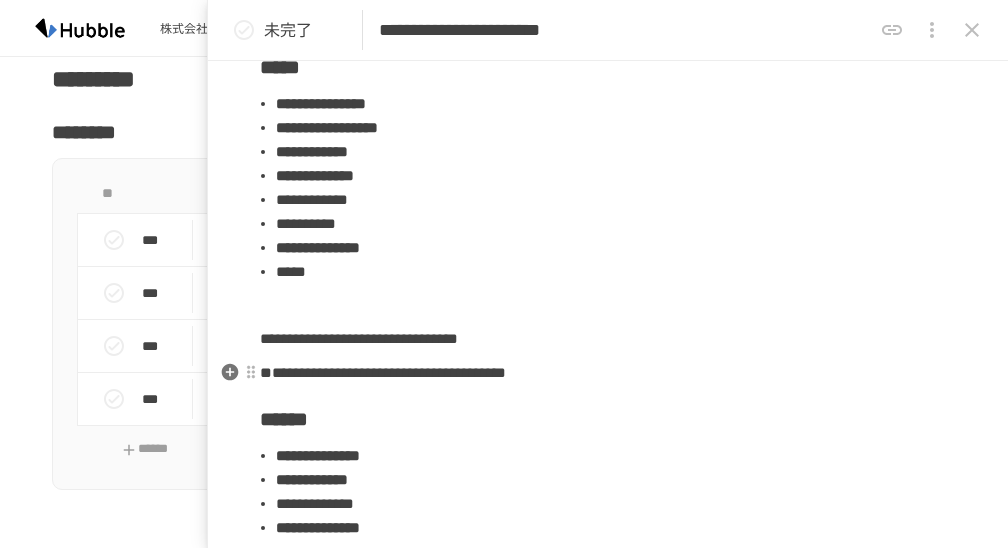 scroll, scrollTop: 322, scrollLeft: 0, axis: vertical 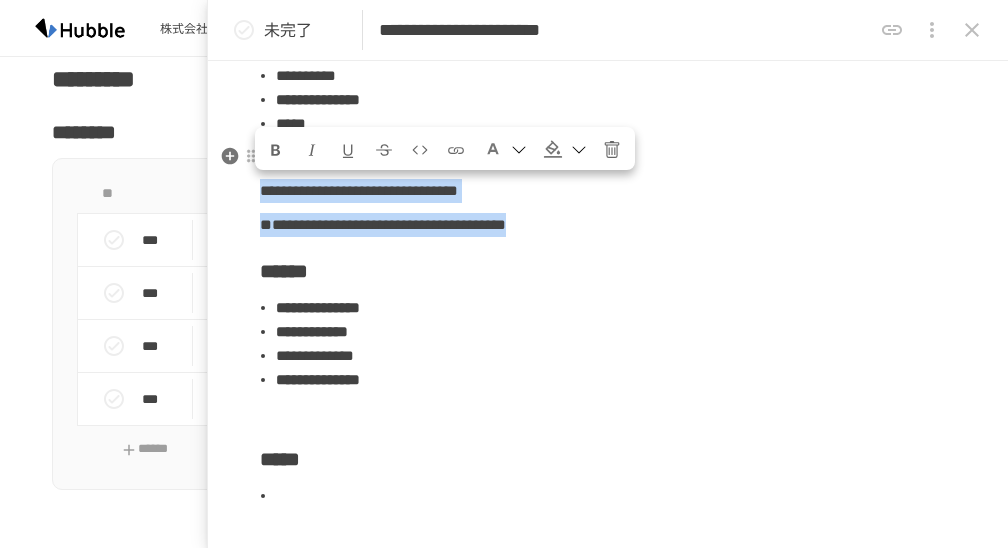 drag, startPoint x: 815, startPoint y: 223, endPoint x: 266, endPoint y: 176, distance: 551.0082 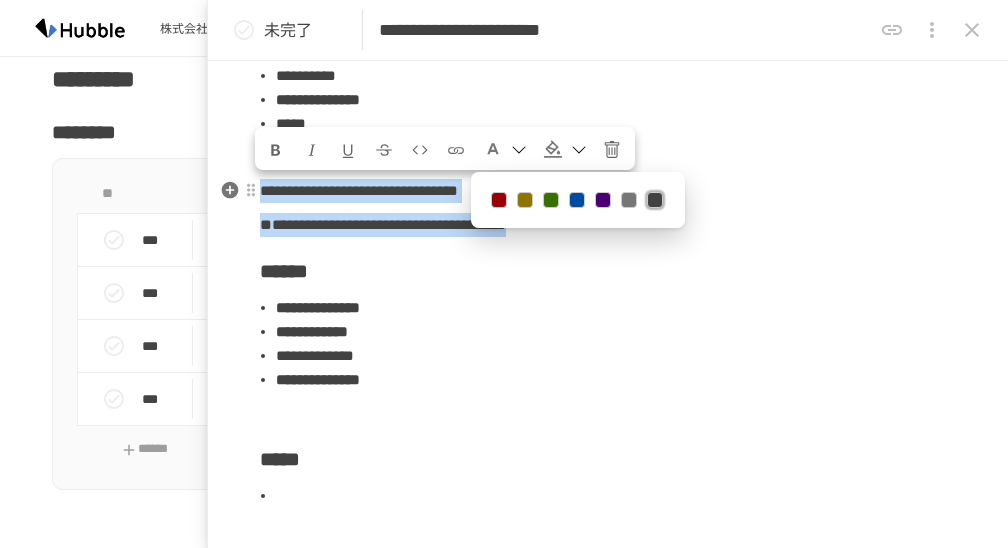 click at bounding box center [499, 200] 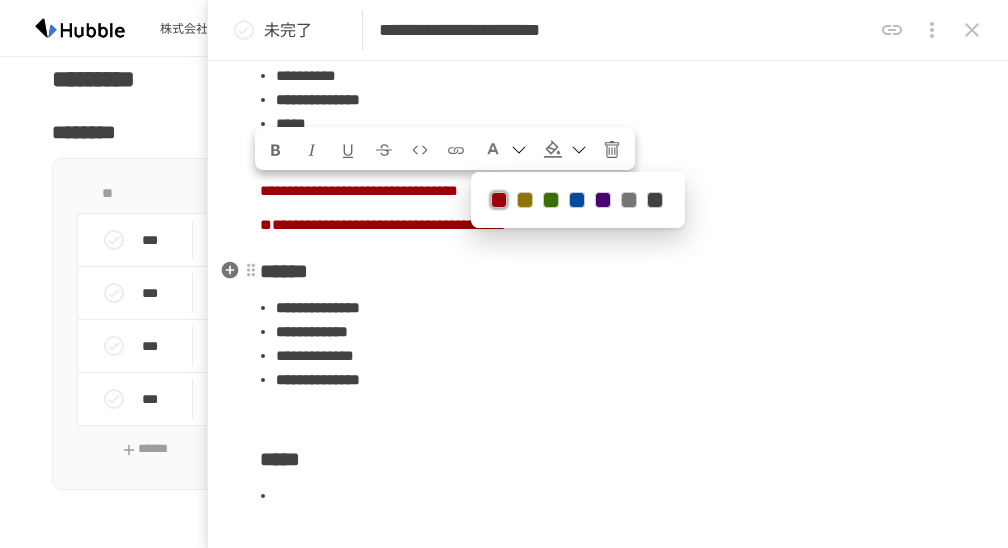 click on "******" at bounding box center [608, 271] 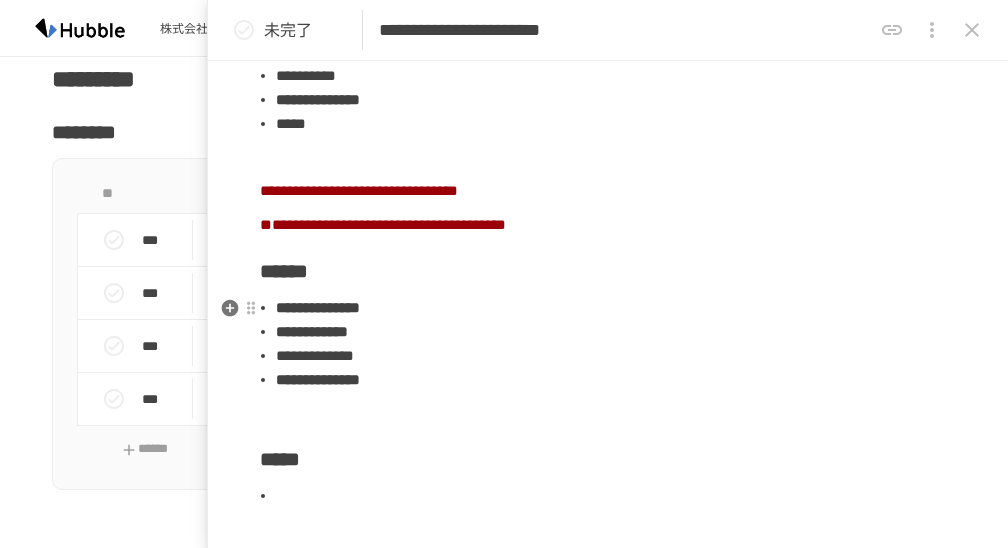 scroll, scrollTop: 382, scrollLeft: 0, axis: vertical 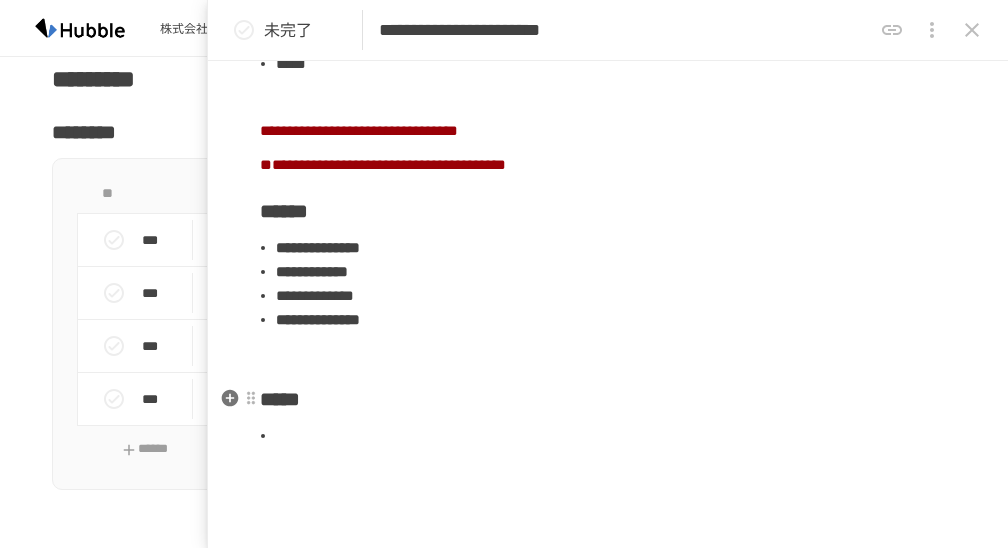 click on "[REDACTED]" at bounding box center (608, 162) 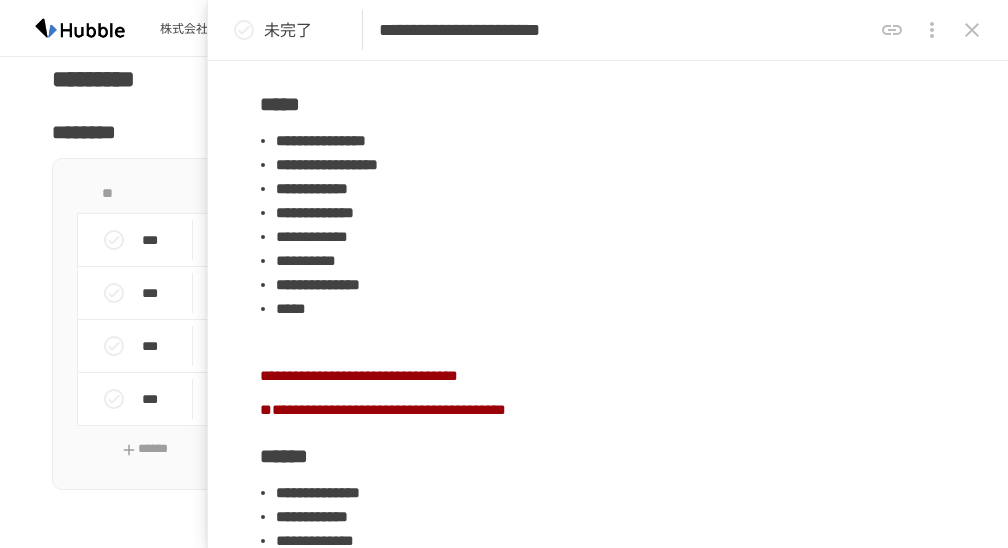 scroll, scrollTop: 0, scrollLeft: 0, axis: both 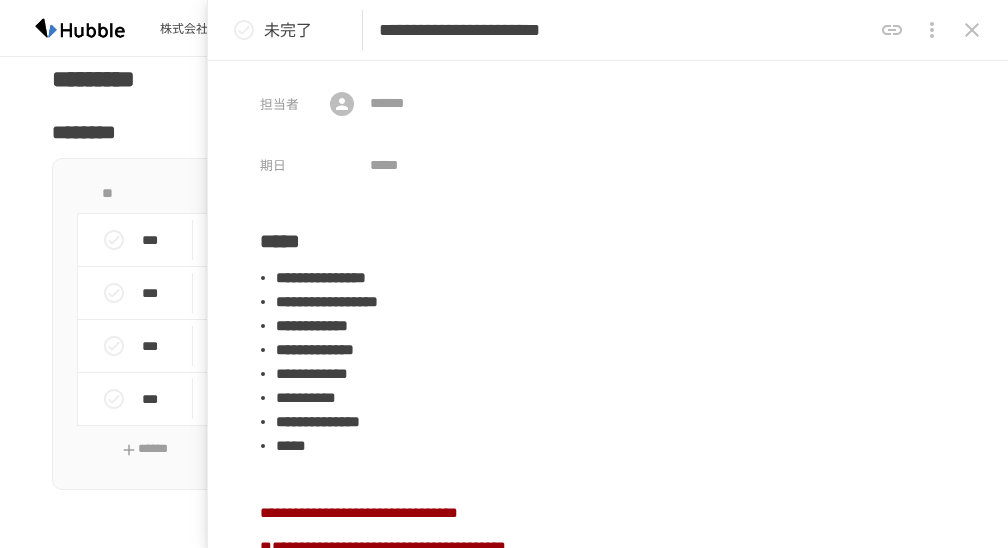 click at bounding box center (972, 30) 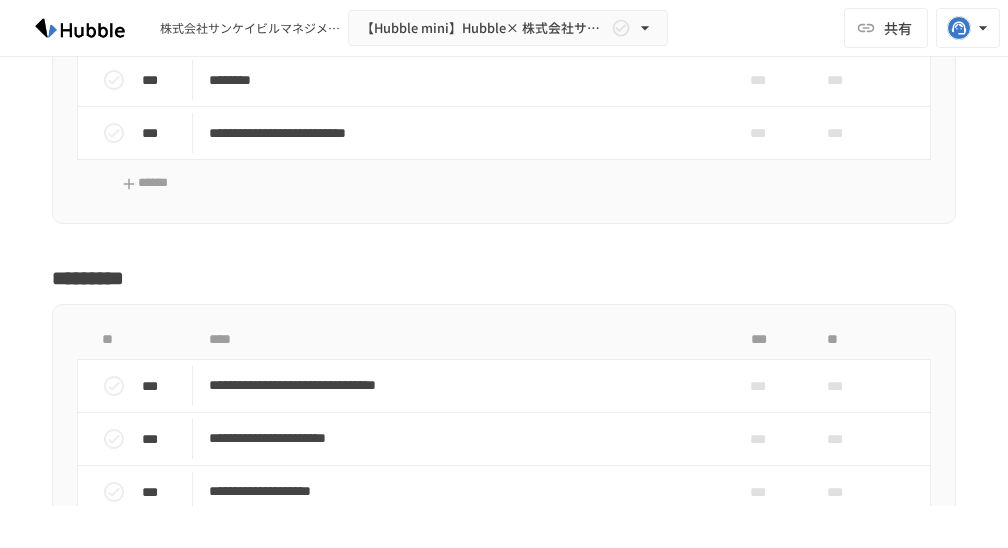 scroll, scrollTop: 2278, scrollLeft: 0, axis: vertical 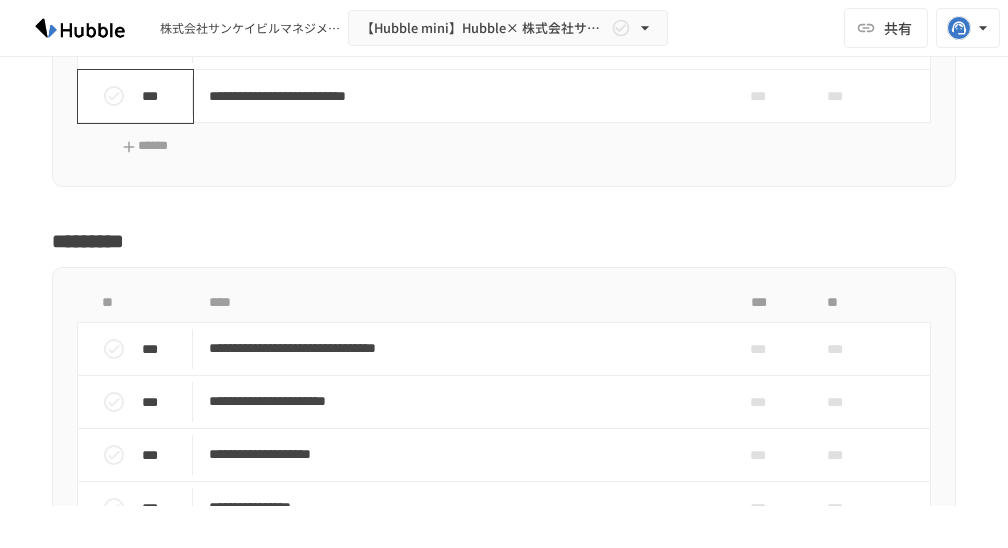 click 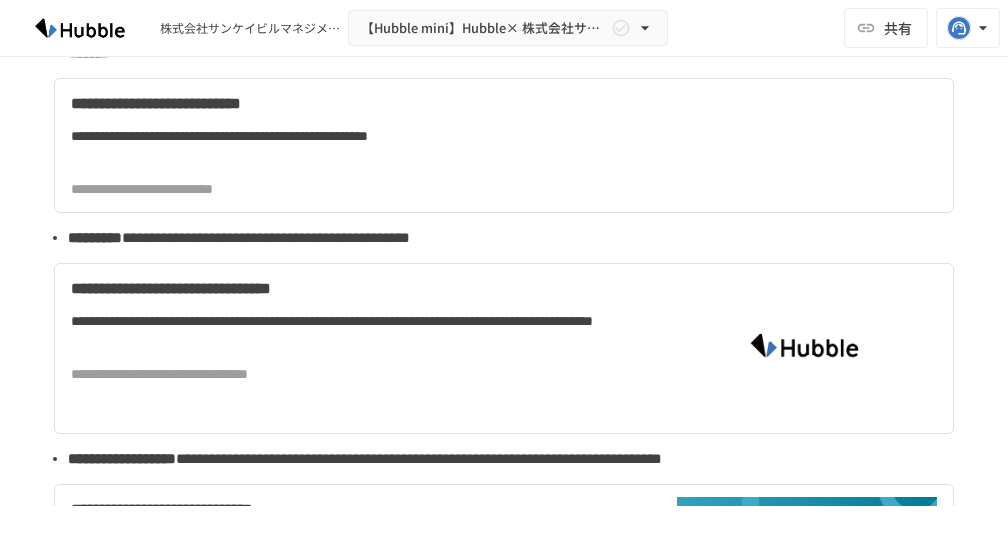 scroll, scrollTop: 4715, scrollLeft: 0, axis: vertical 